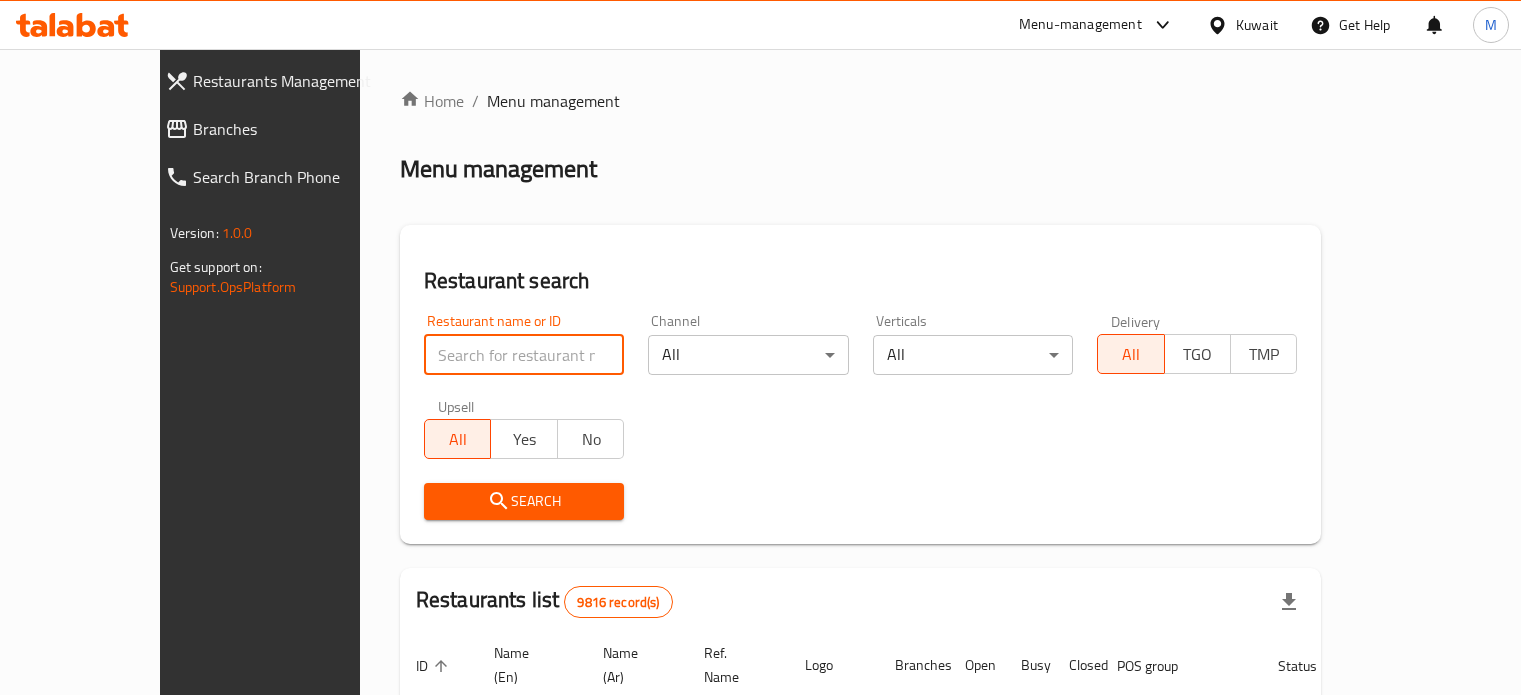 scroll, scrollTop: 0, scrollLeft: 0, axis: both 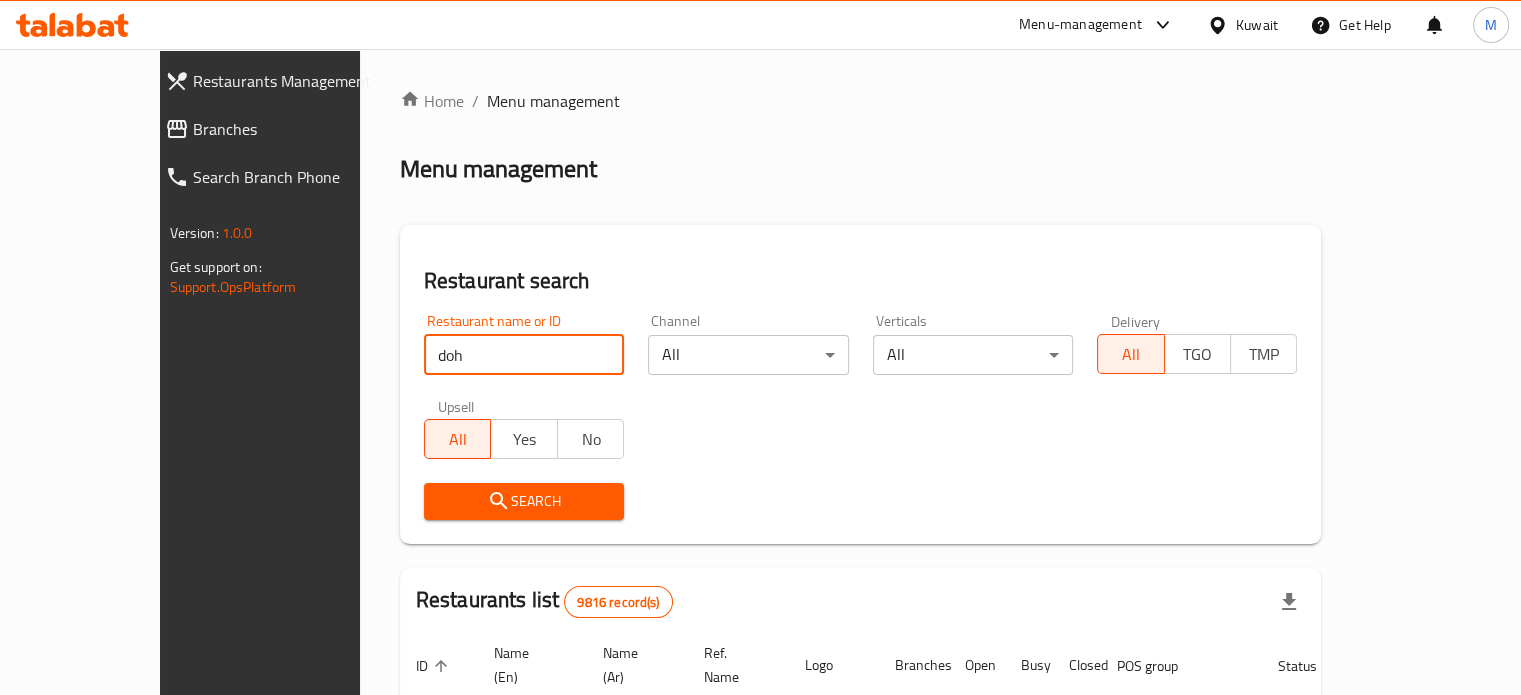 type on "doh" 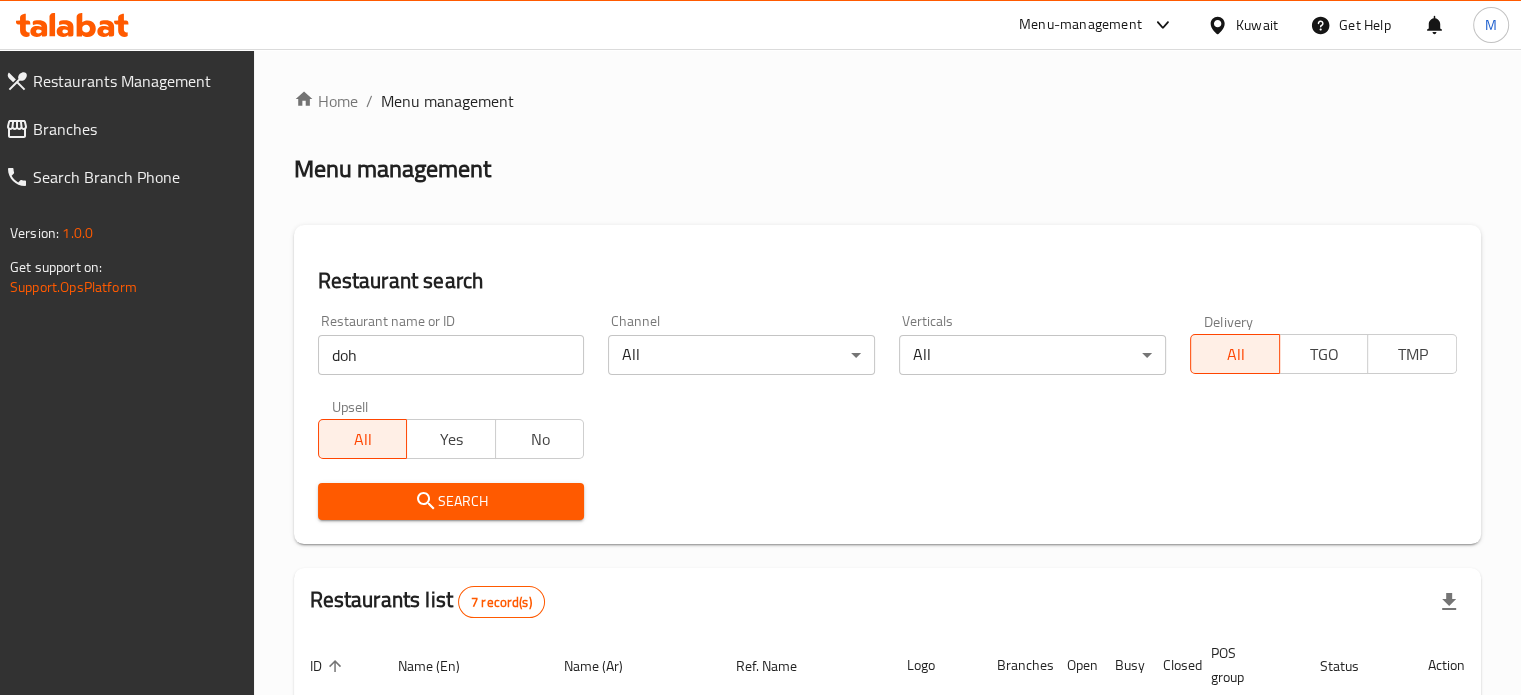 click on "Home / Menu management Menu management Restaurant search Restaurant name or ID doh Restaurant name or ID Channel All ​ Verticals All ​ Delivery All TGO TMP Upsell All Yes No   Search Restaurants list   7 record(s) ID sorted ascending Name (En) Name (Ar) Ref. Name Logo Branches Open Busy Closed POS group Status Action 16355 Sulaibikhat and Doha Co-Op restaurant مطعم جمعية الصليبخات و الدوحة التعاونية 2 2 0 0 OPEN 26640 [CITY] دوه 5 5 0 0 OPEN 633731 Doh Market دوه ماركت شركة مطعم و مقهى دوه ذ.م.م 1 0 0 0 HIDDEN 635438 [CITY] دوه شركة مطعم و مقهى دوه ذ.م.م 1 0 0 0 INACTIVE 635439 [CITY] دوه شركة مطعم و مقهى دوه ذ.م.م 1 0 0 0 INACTIVE 635440 [CITY] دوه شركة مطعم و مقهى دوه ذ.م.م 1 0 0 0 INACTIVE 683975 Dob Doh دُب دوه شركة ايتي ناين سويت للحلويات والمعجنات 7 0 0 2 OPEN Rows per page: 10 1-7 of 7" at bounding box center (887, 647) 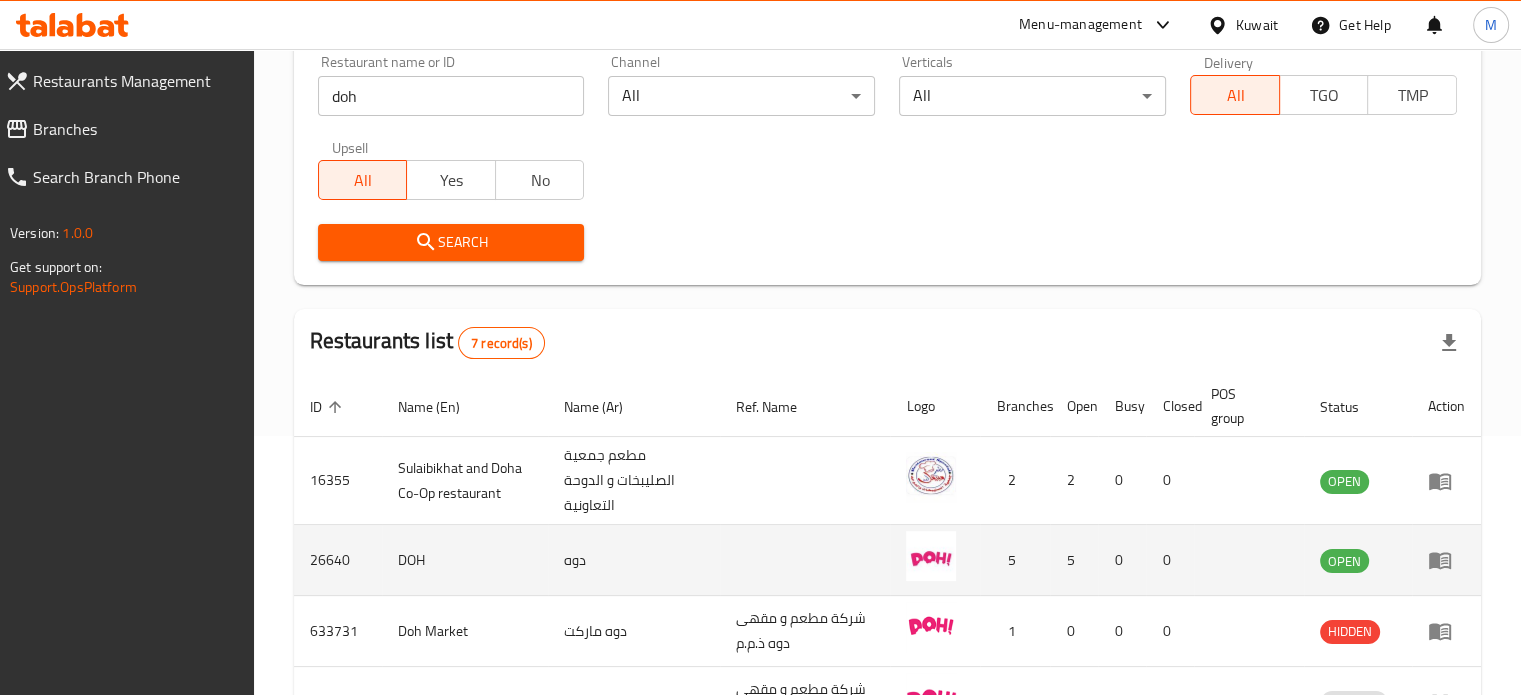scroll, scrollTop: 300, scrollLeft: 0, axis: vertical 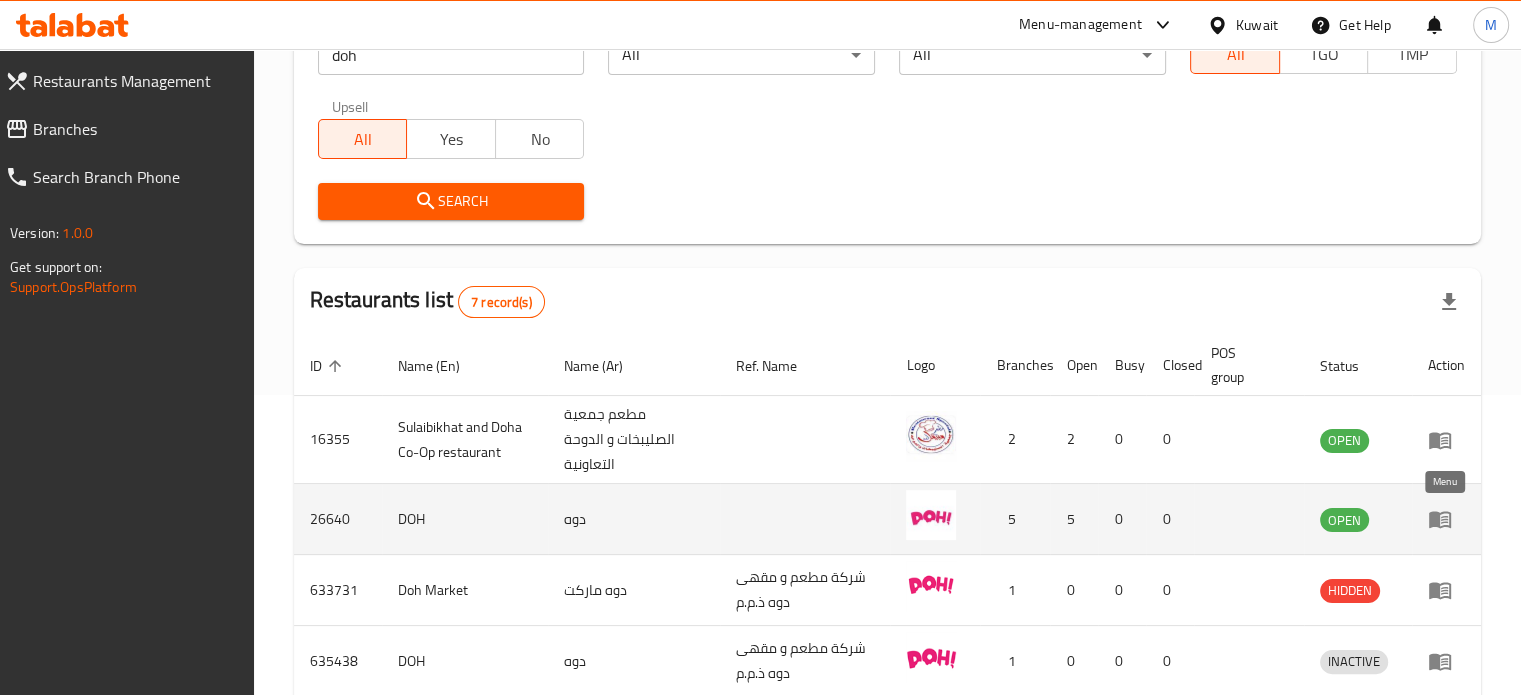 click 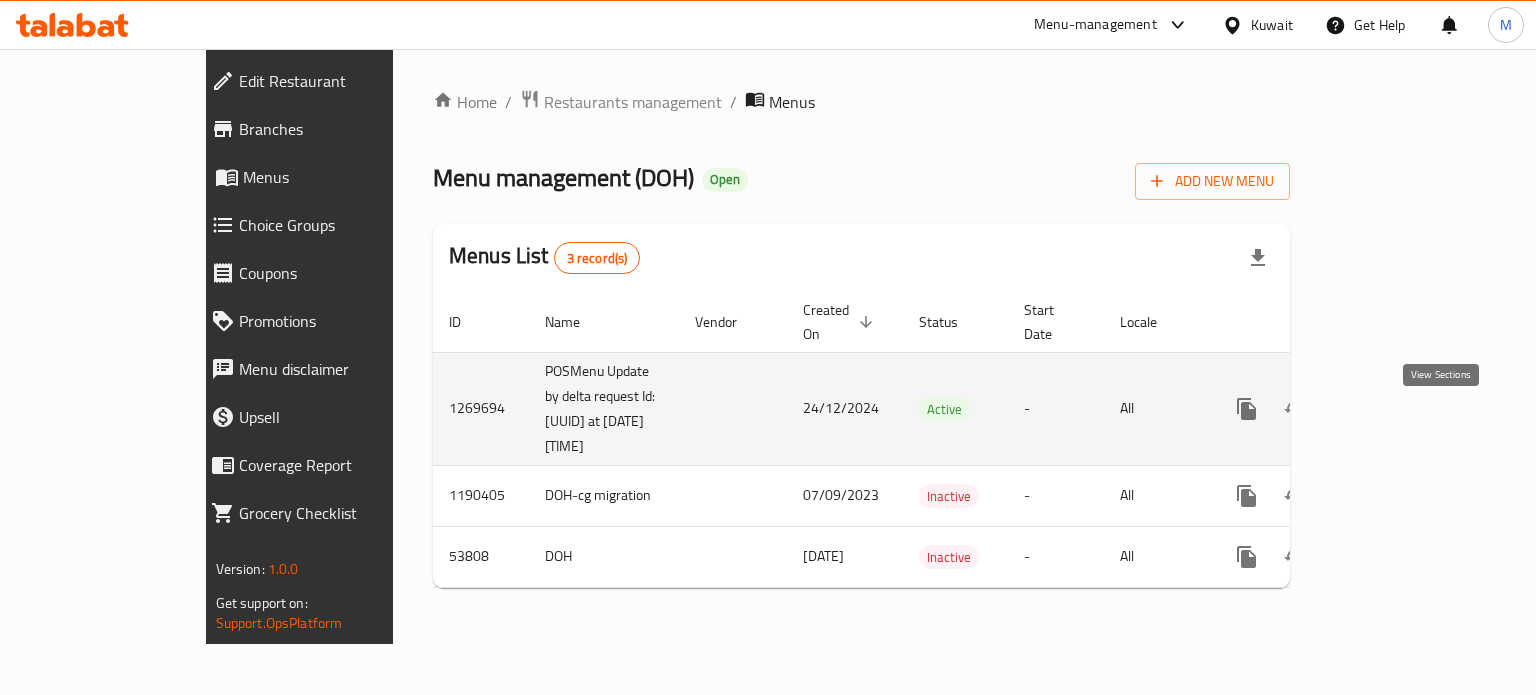 click 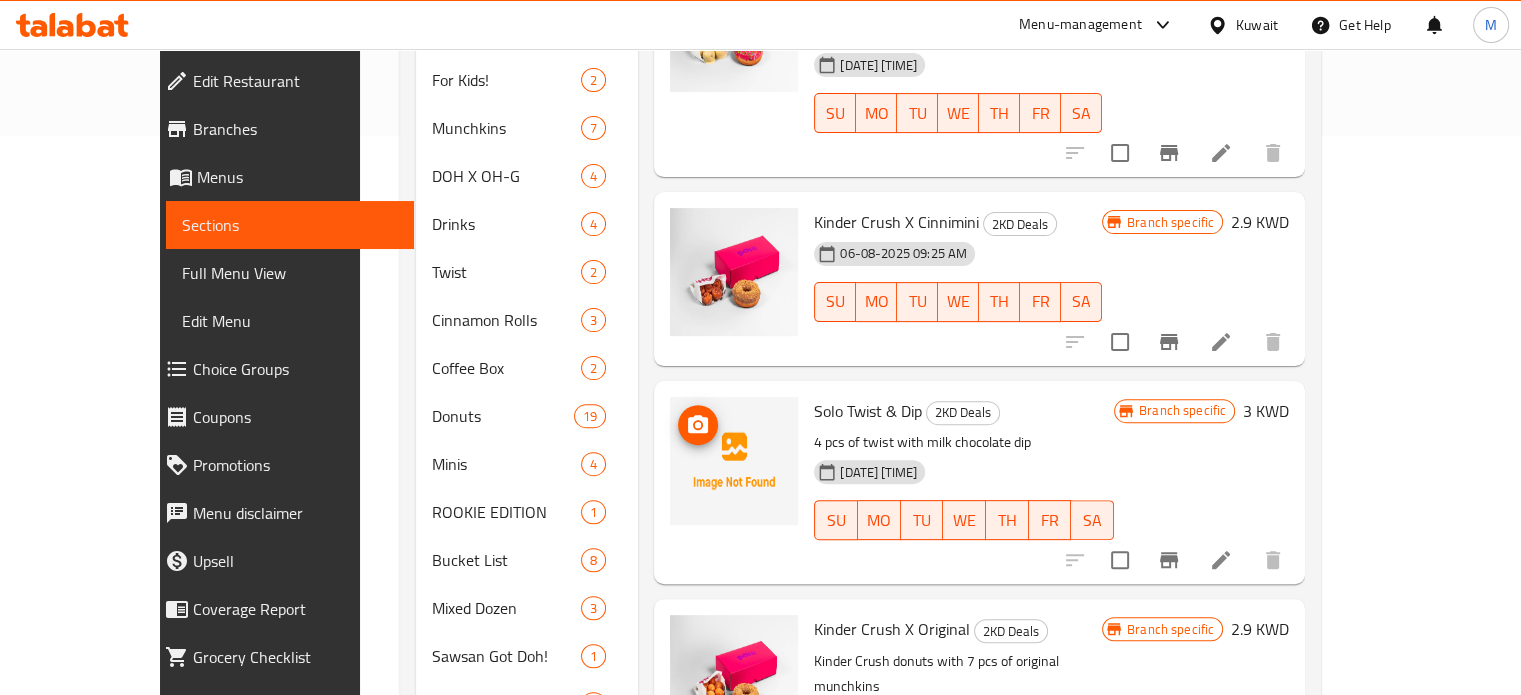 scroll, scrollTop: 600, scrollLeft: 0, axis: vertical 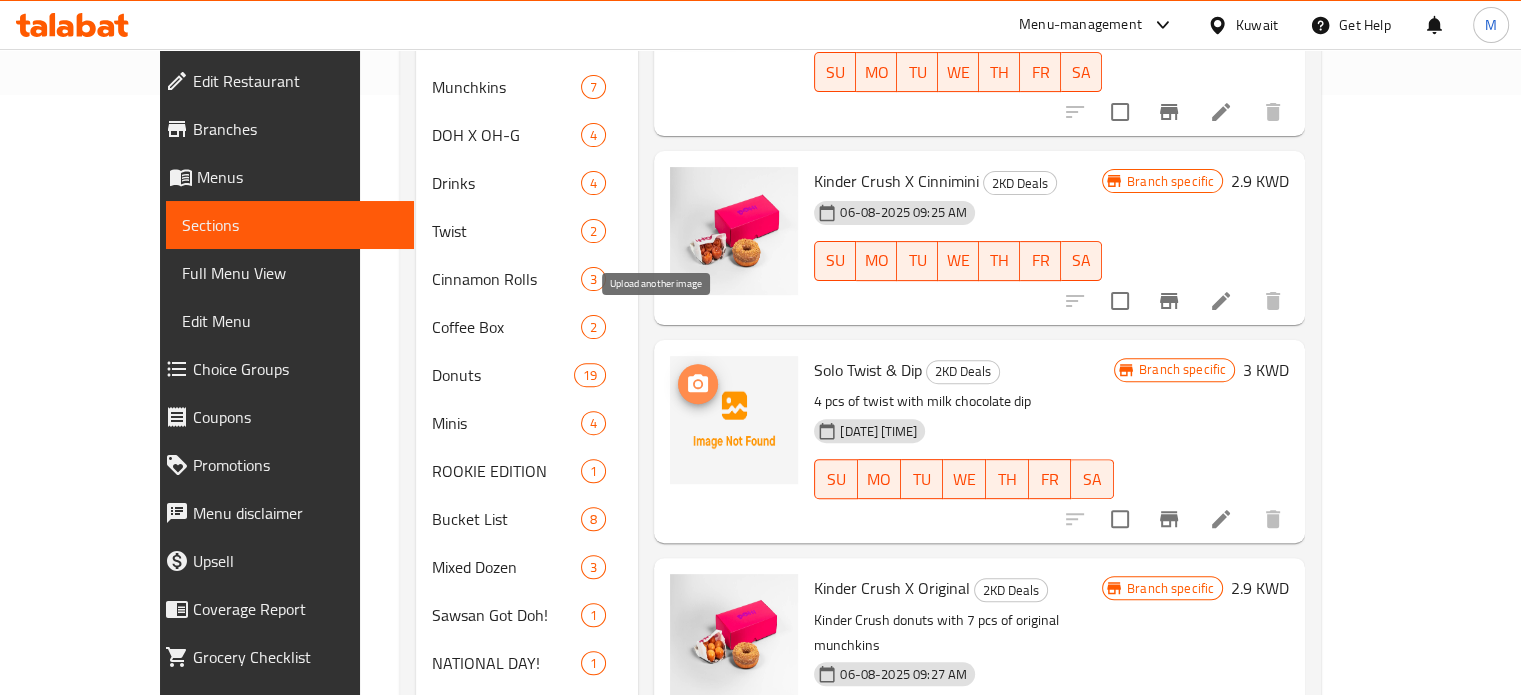 click 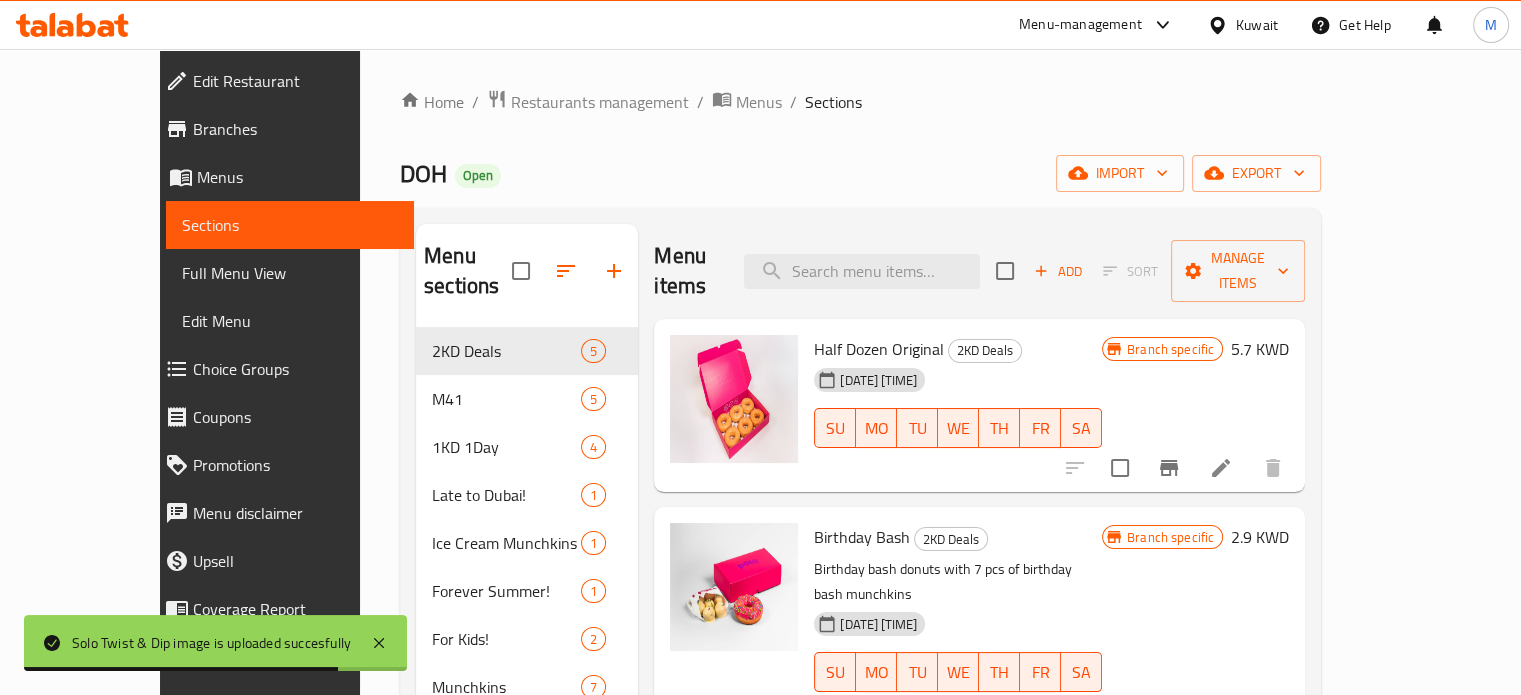 scroll, scrollTop: 100, scrollLeft: 0, axis: vertical 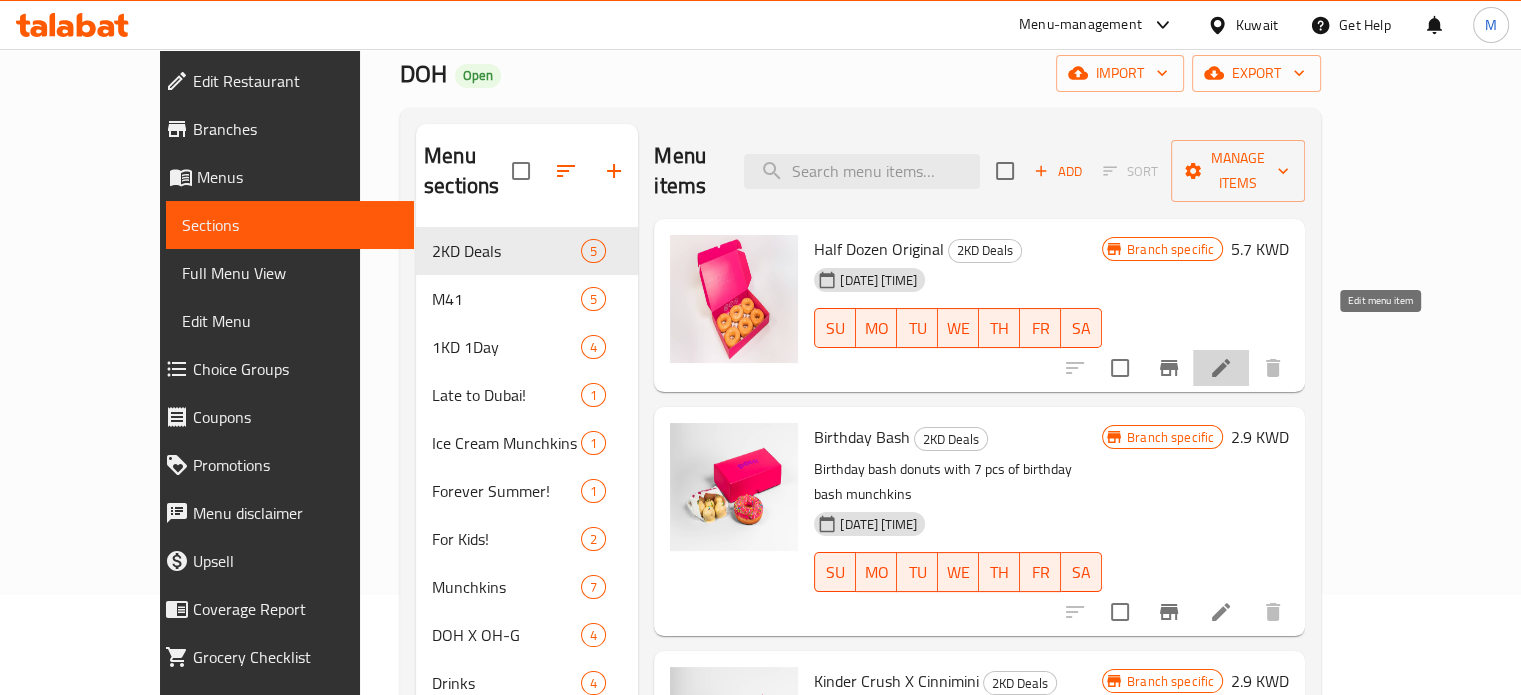 click 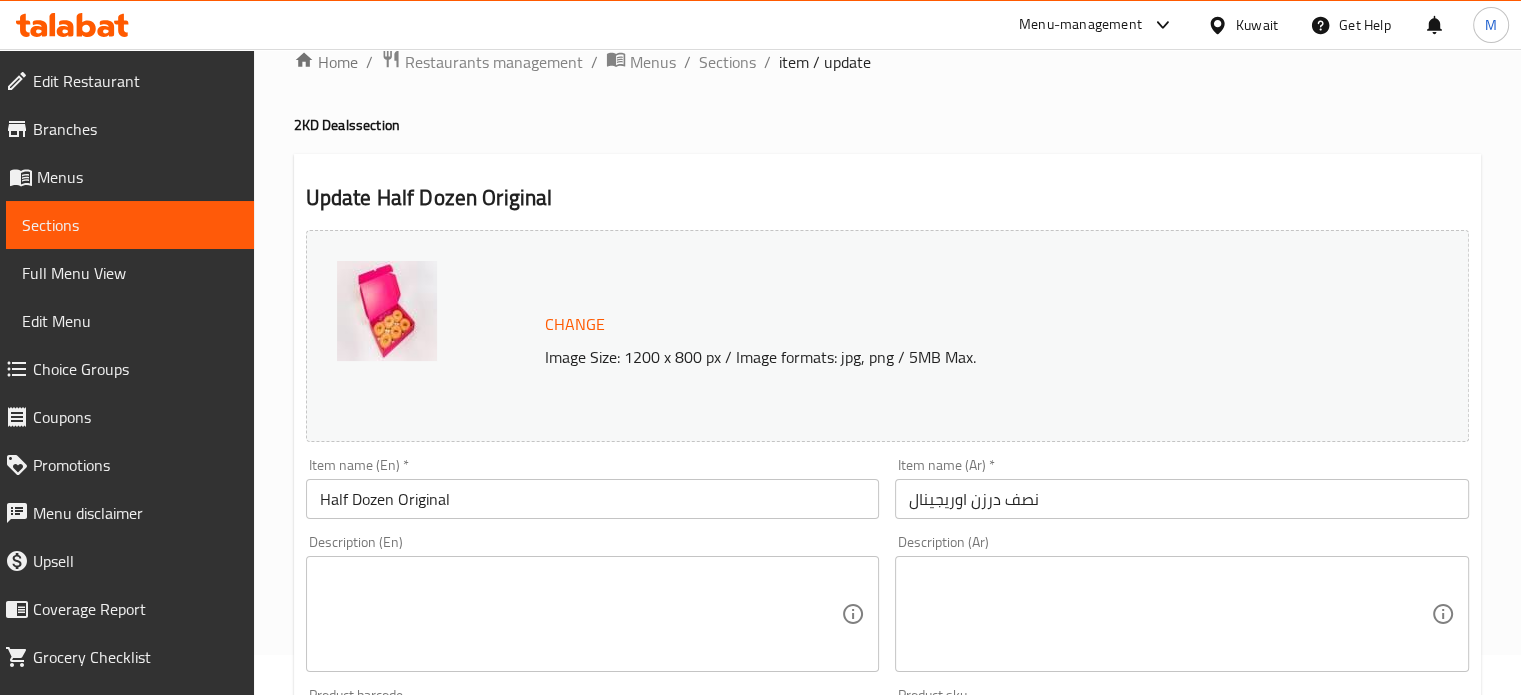 scroll, scrollTop: 0, scrollLeft: 0, axis: both 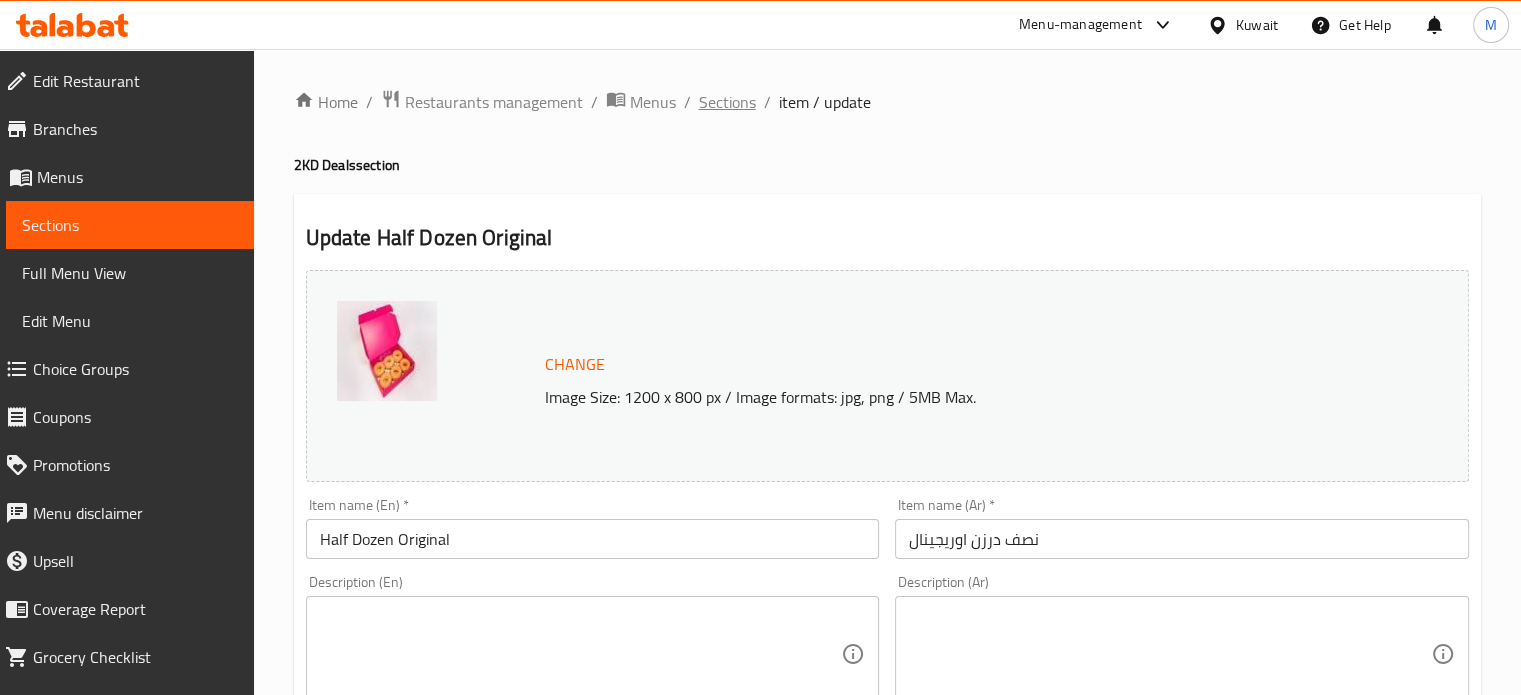 click on "Sections" at bounding box center [727, 102] 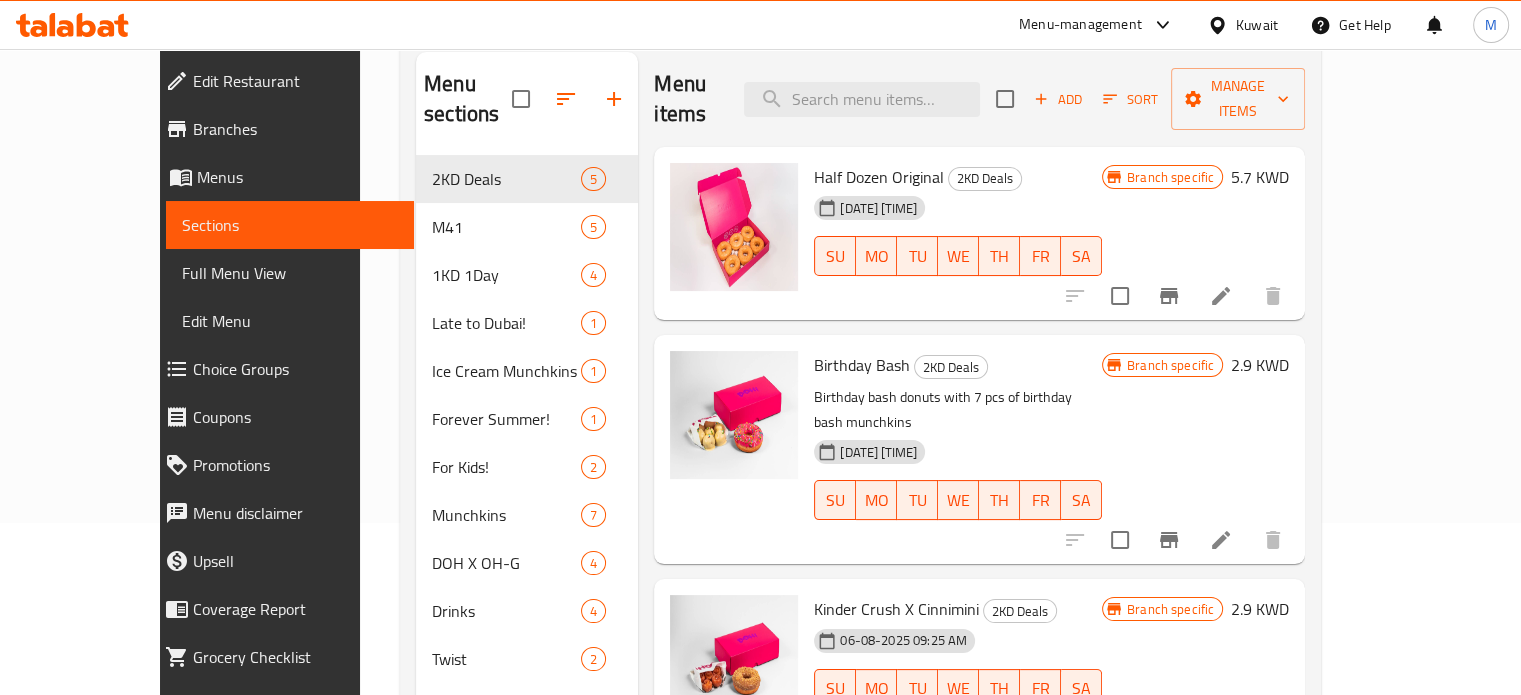 scroll, scrollTop: 400, scrollLeft: 0, axis: vertical 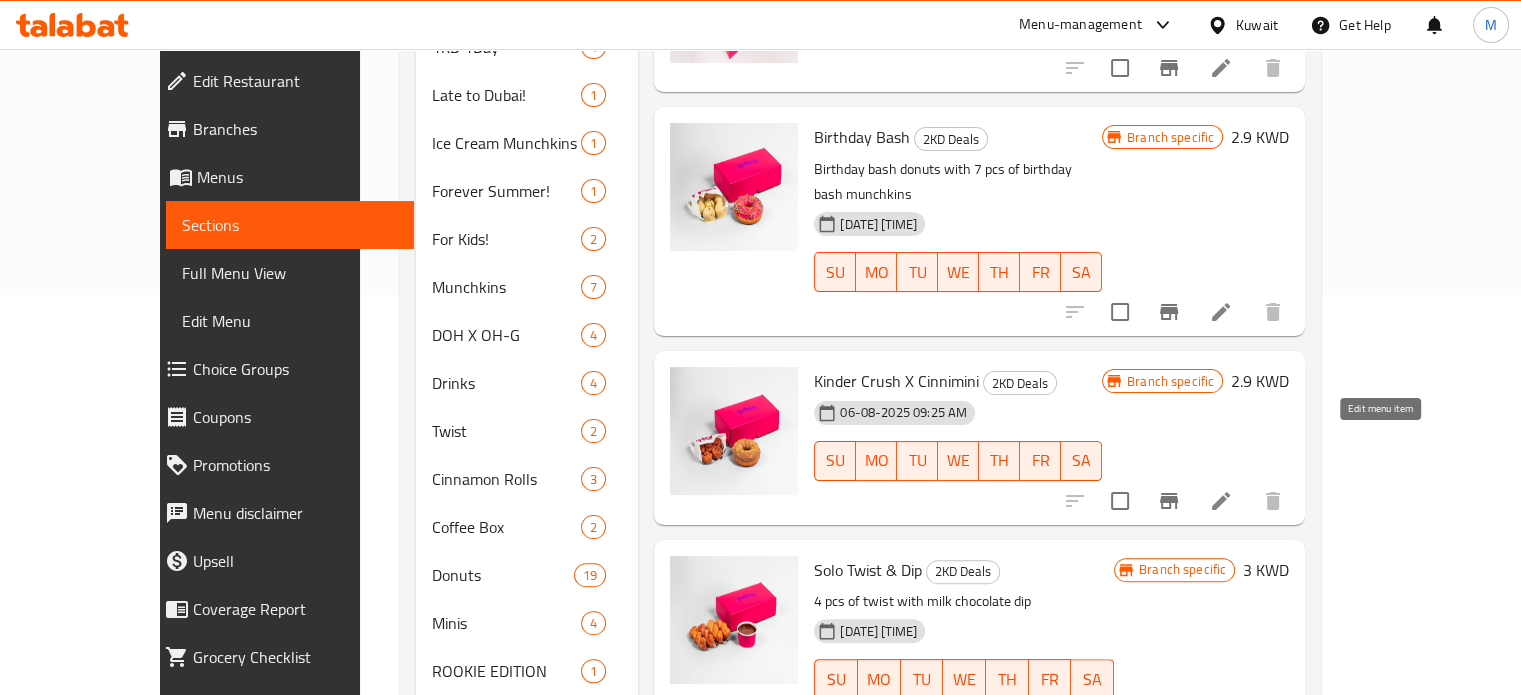 click 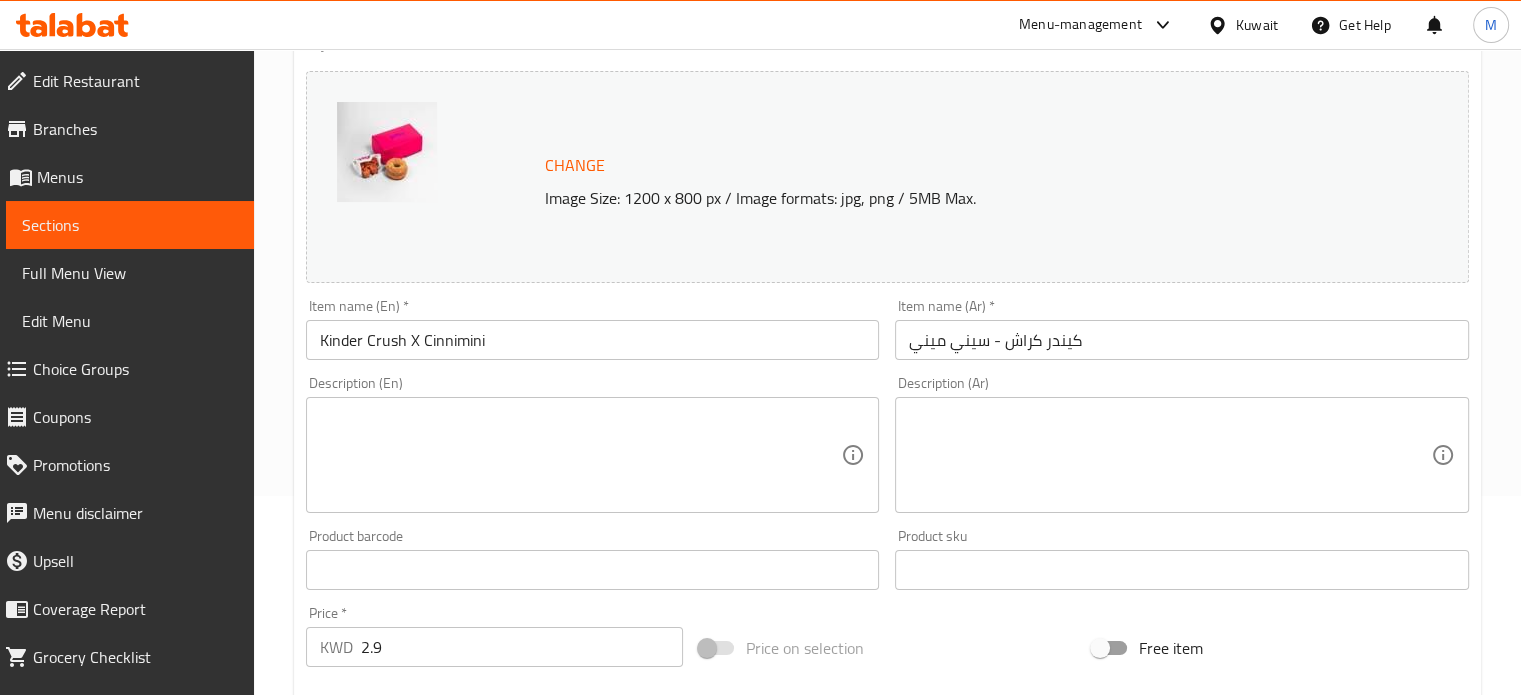 scroll, scrollTop: 200, scrollLeft: 0, axis: vertical 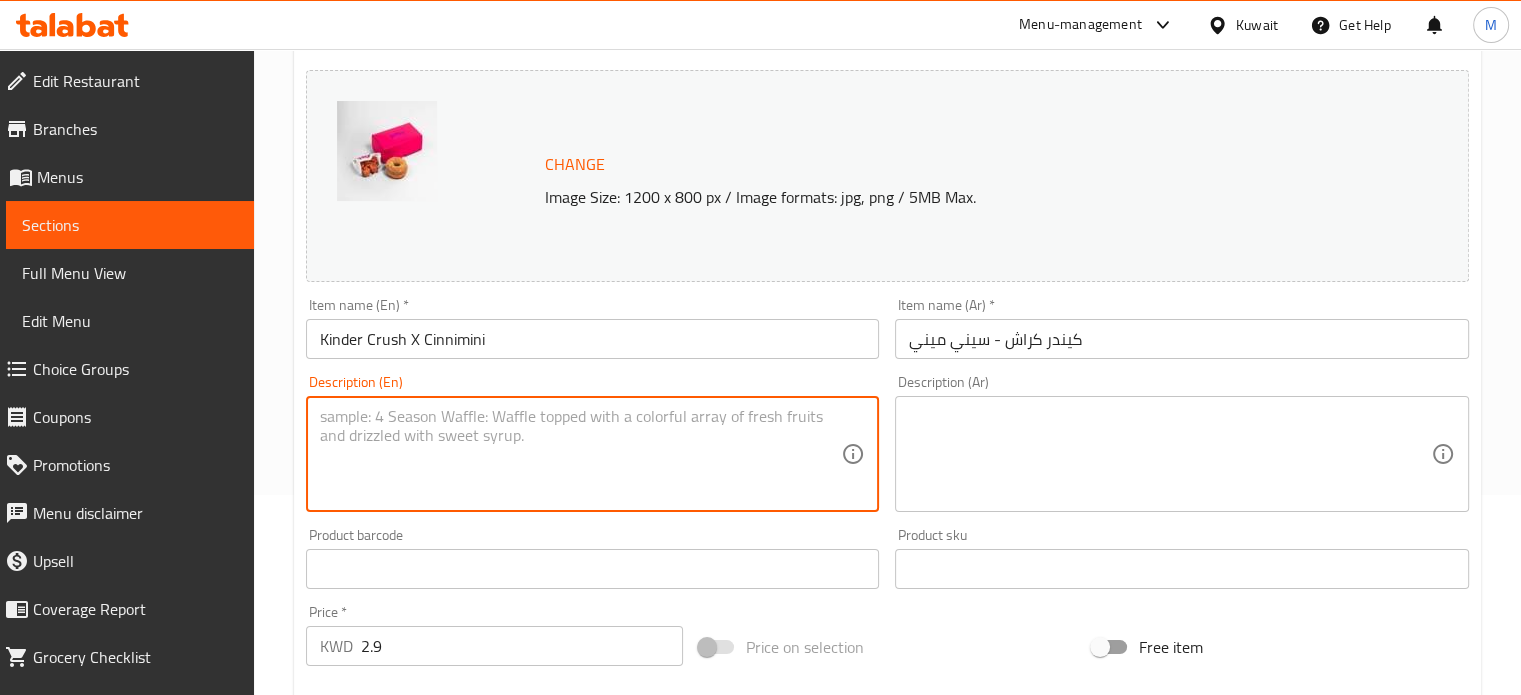 click at bounding box center [581, 454] 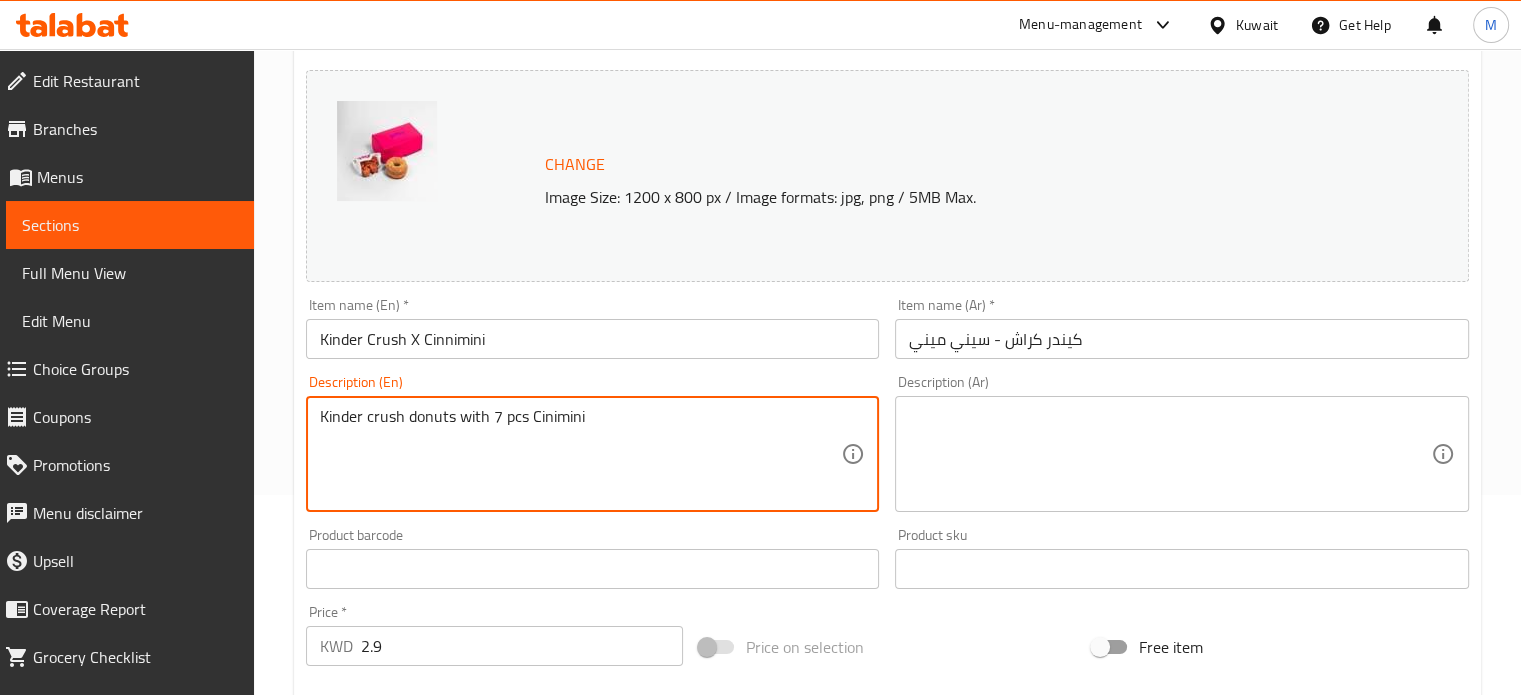 type on "Kinder crush donuts with 7 pcs Cinimini" 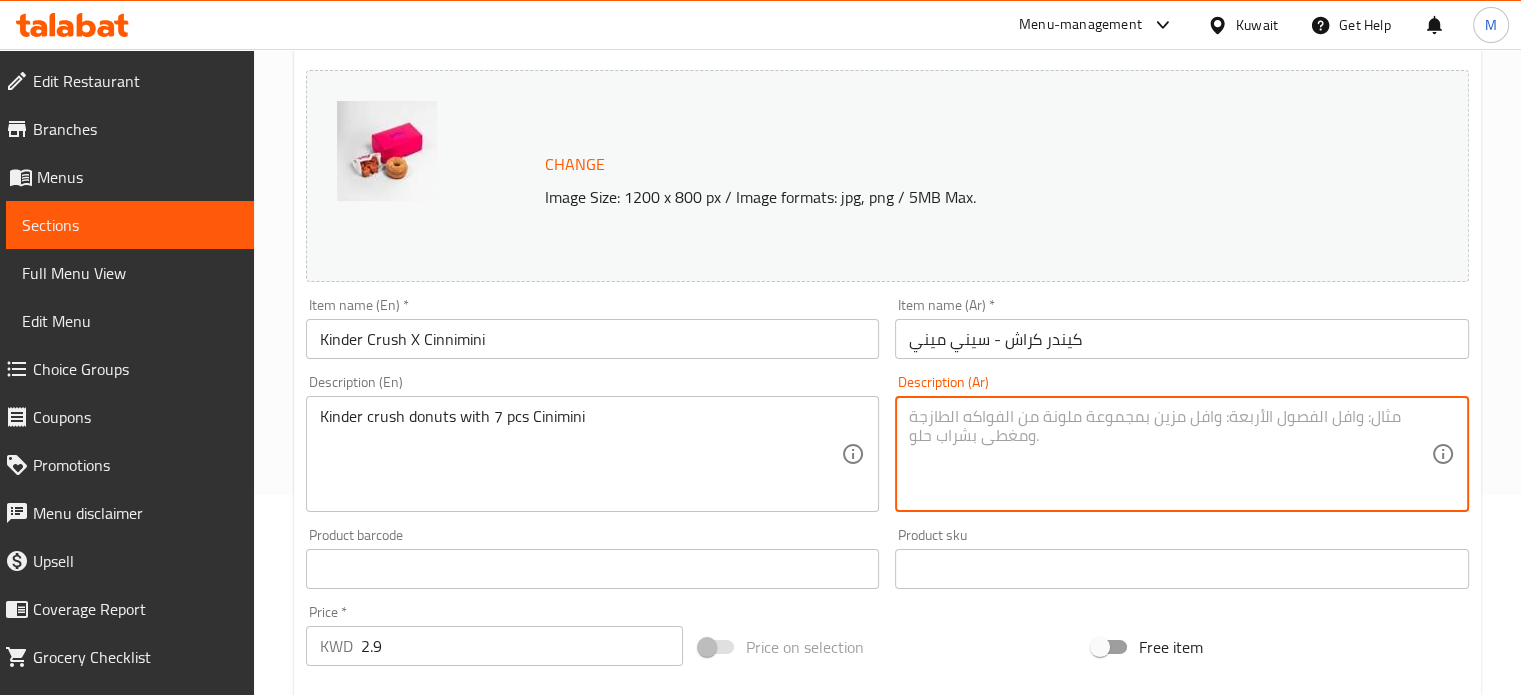 click at bounding box center (1170, 454) 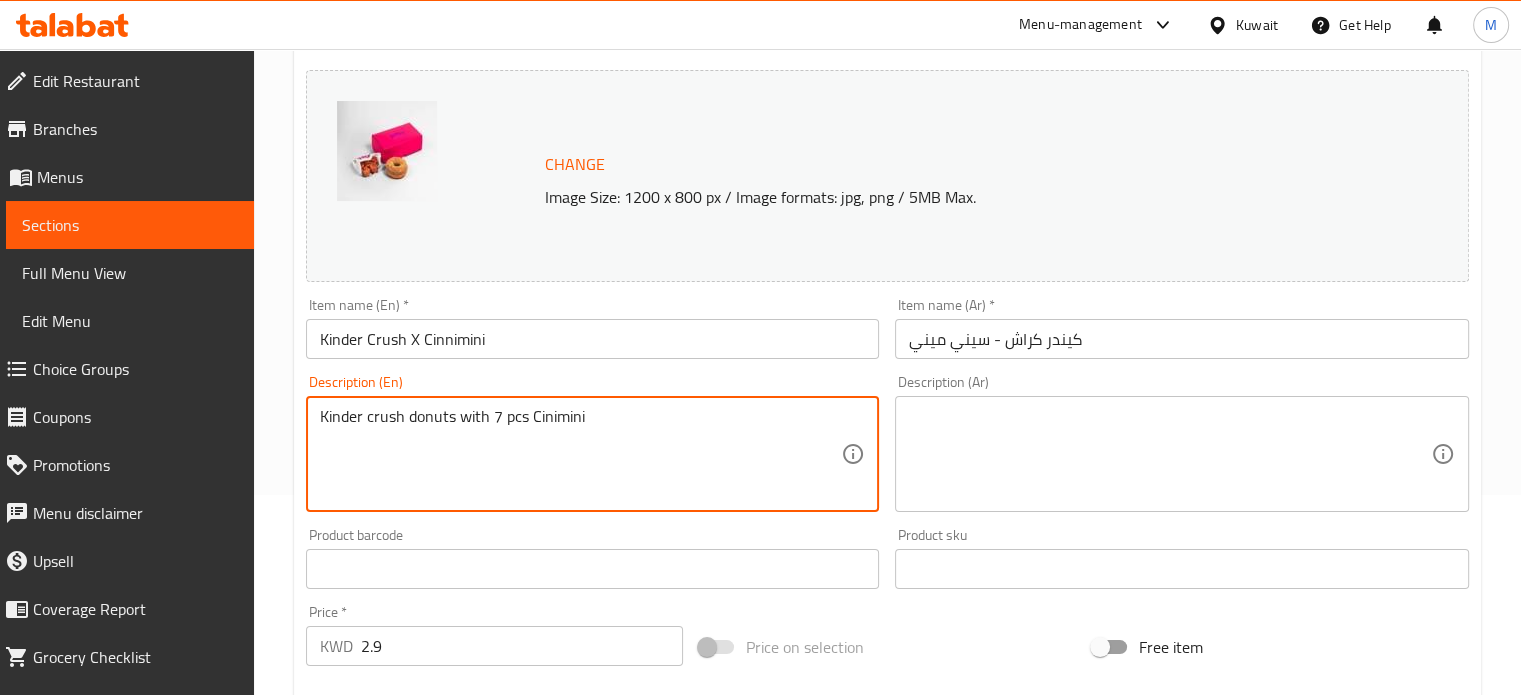click on "Kinder crush donuts with 7 pcs Cinimini" at bounding box center [581, 454] 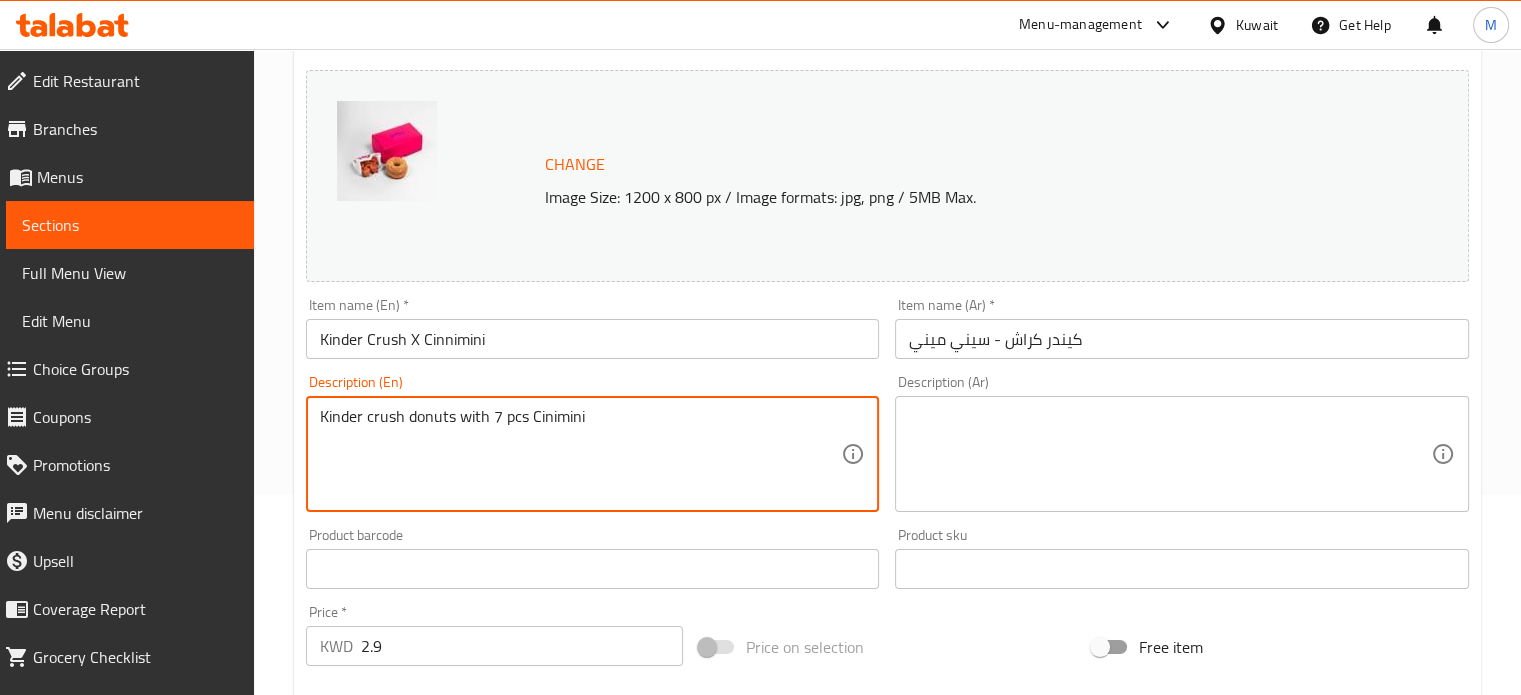 click at bounding box center (1170, 454) 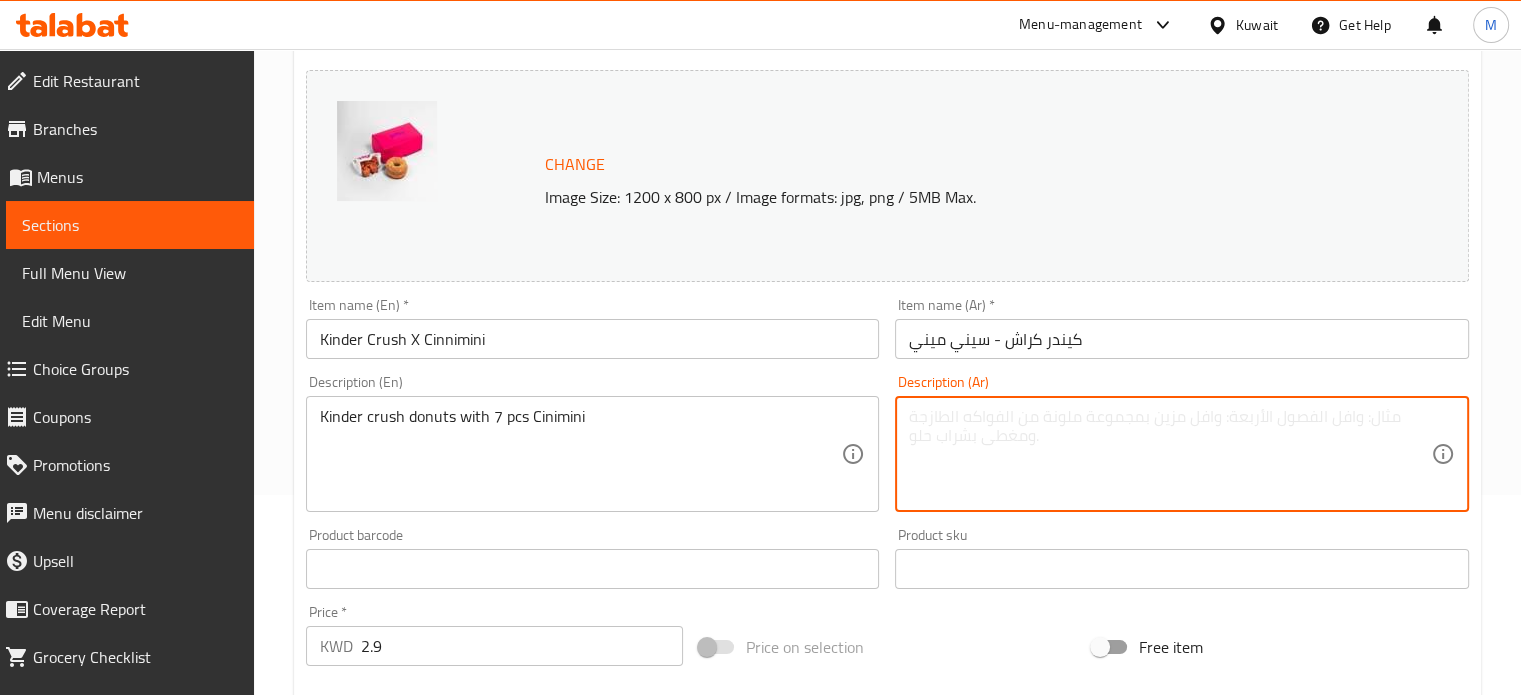 paste on "دونات كيندر كراش مع 7 قطع سينيميني" 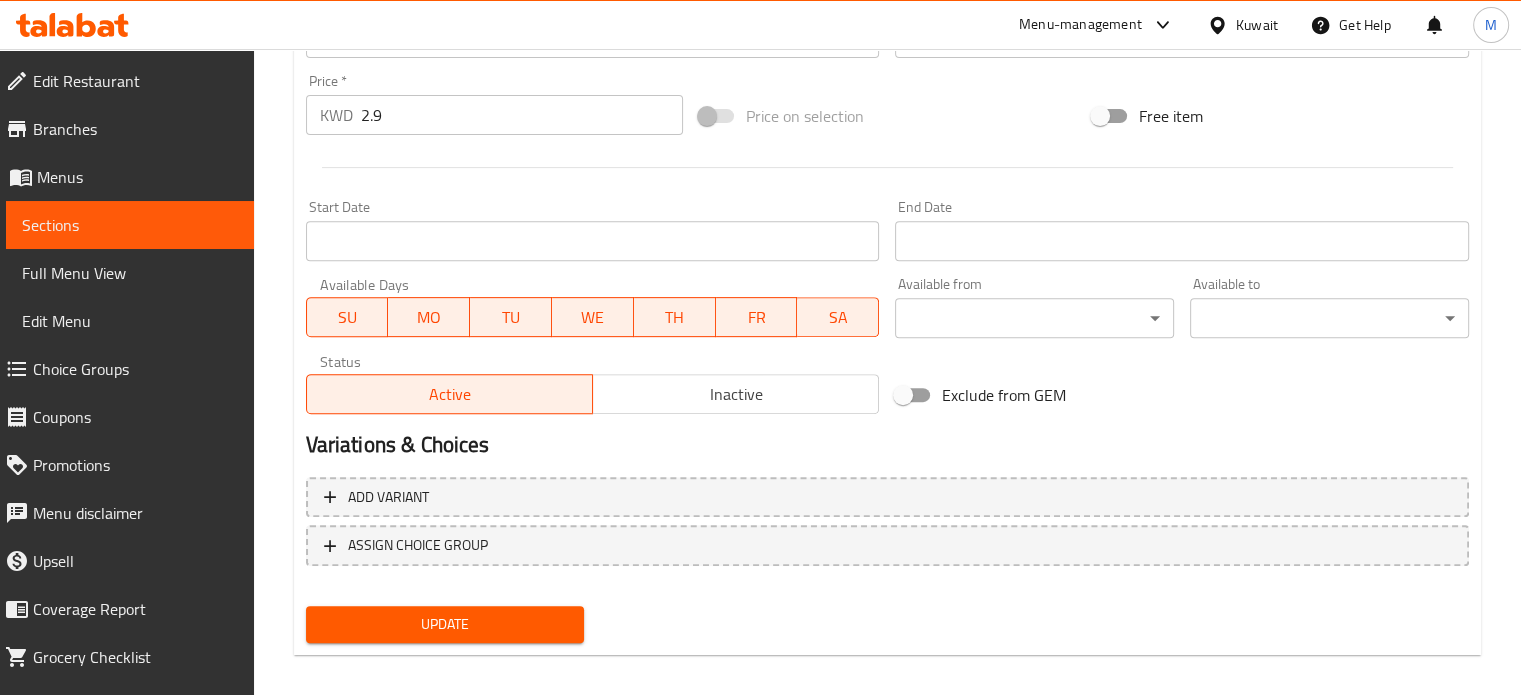 scroll, scrollTop: 745, scrollLeft: 0, axis: vertical 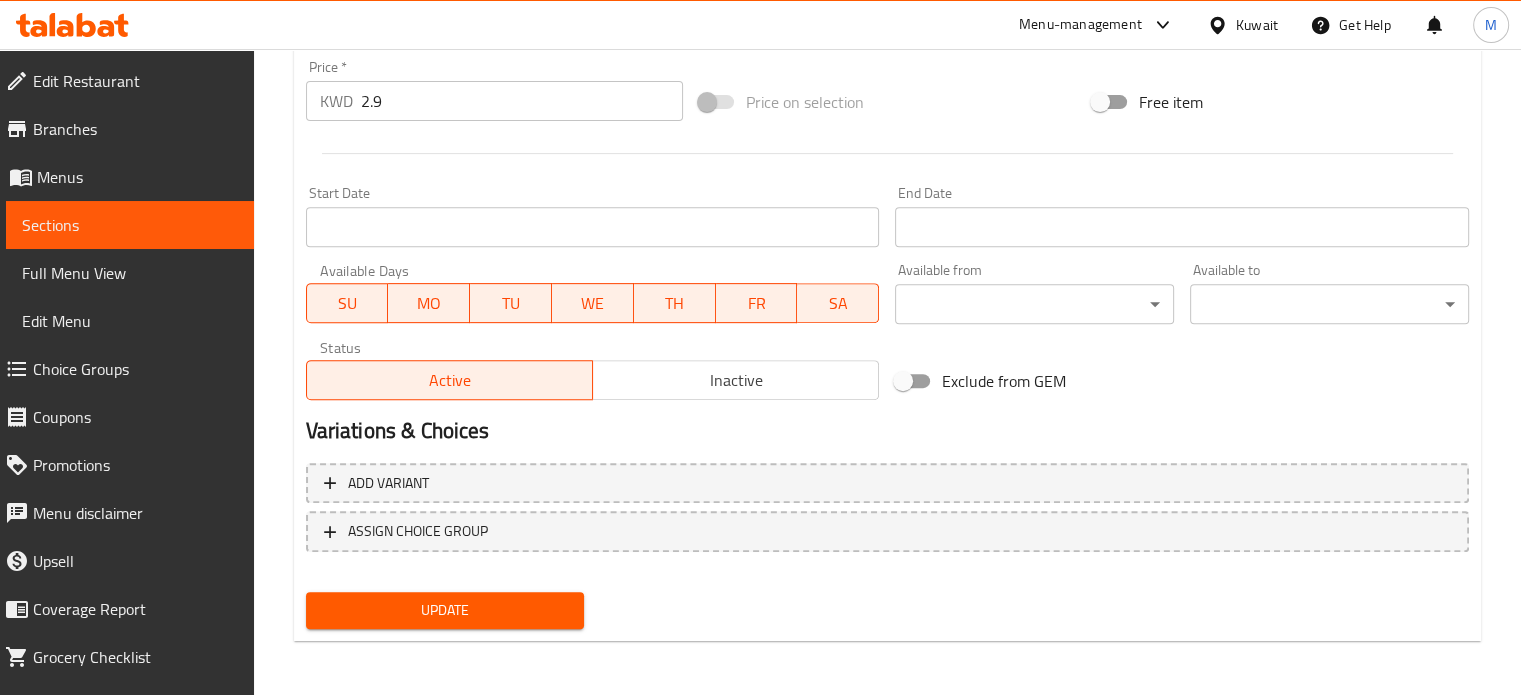 type on "دونات كيندر كراش مع 7 قطع سينيميني" 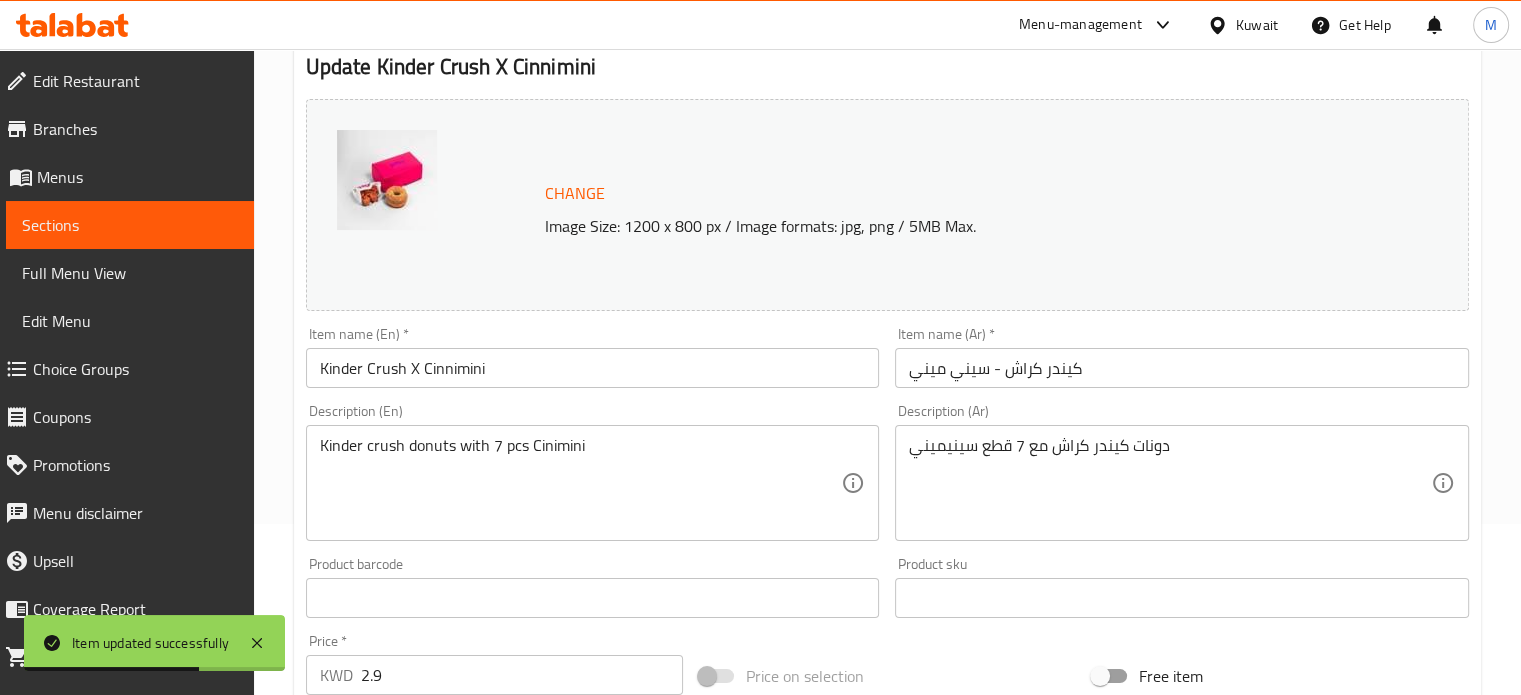 scroll, scrollTop: 45, scrollLeft: 0, axis: vertical 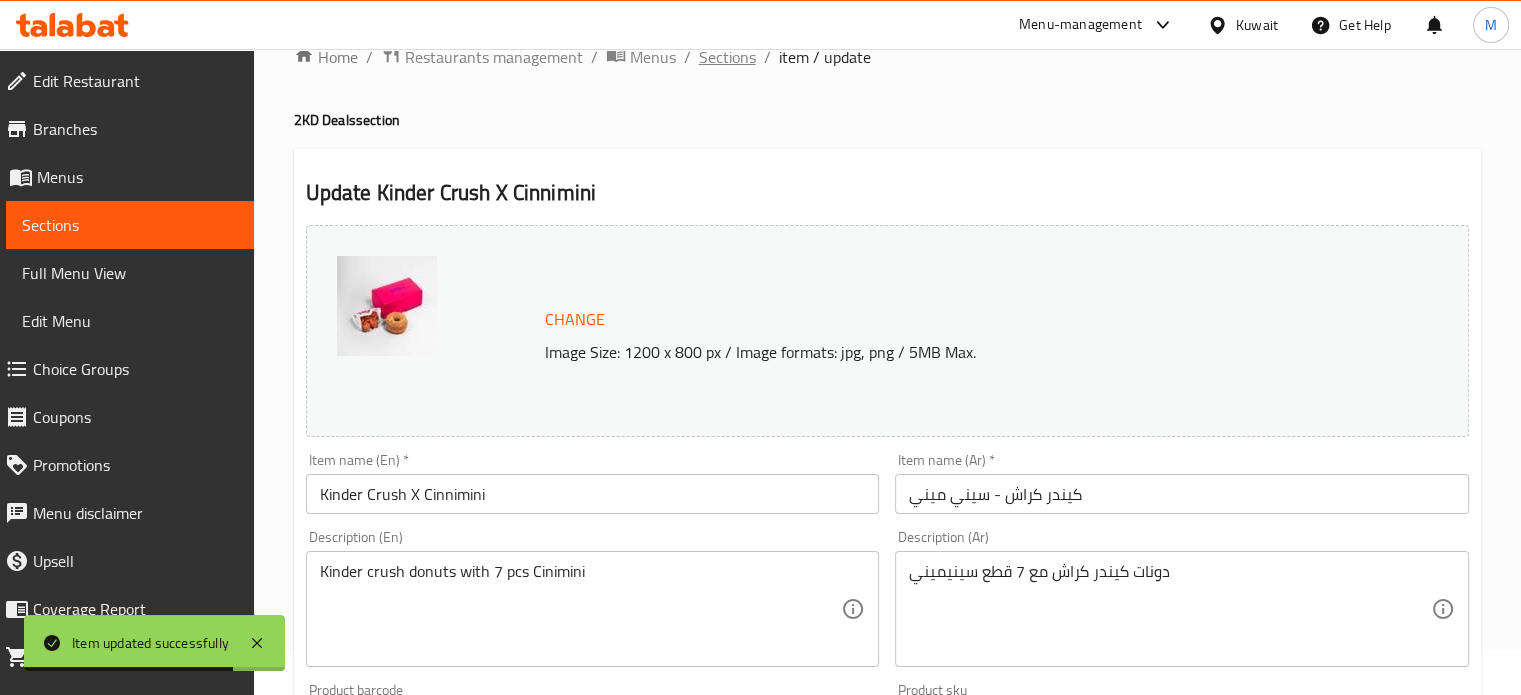 click on "Sections" at bounding box center (727, 57) 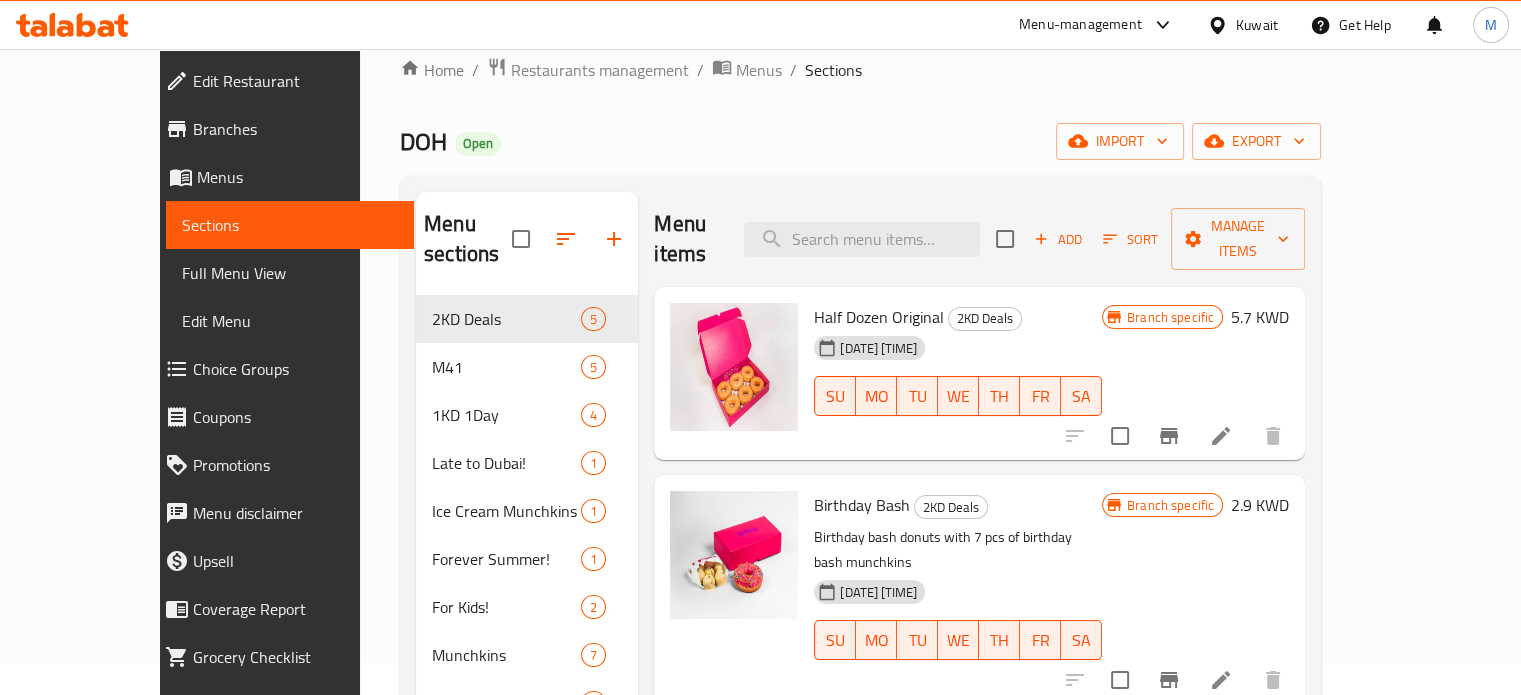scroll, scrollTop: 0, scrollLeft: 0, axis: both 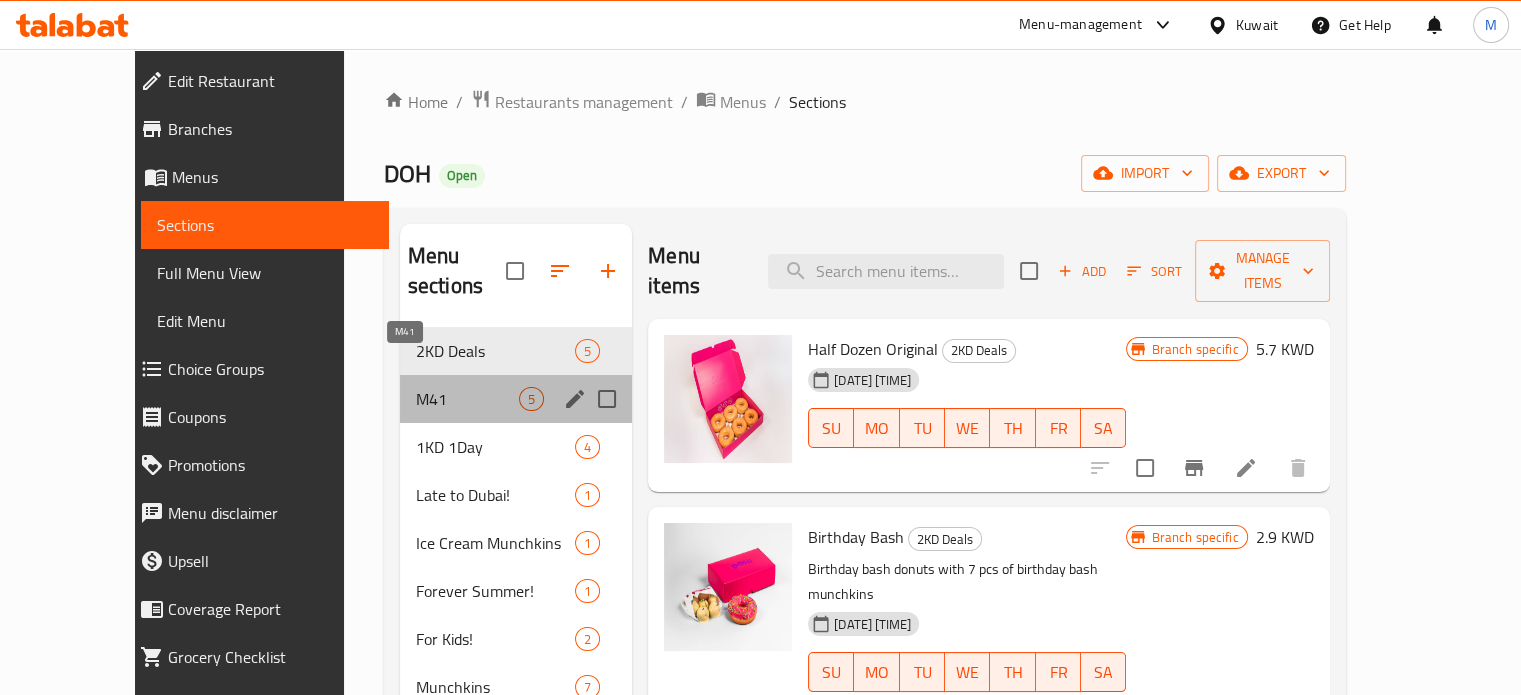 click on "M41" at bounding box center [467, 399] 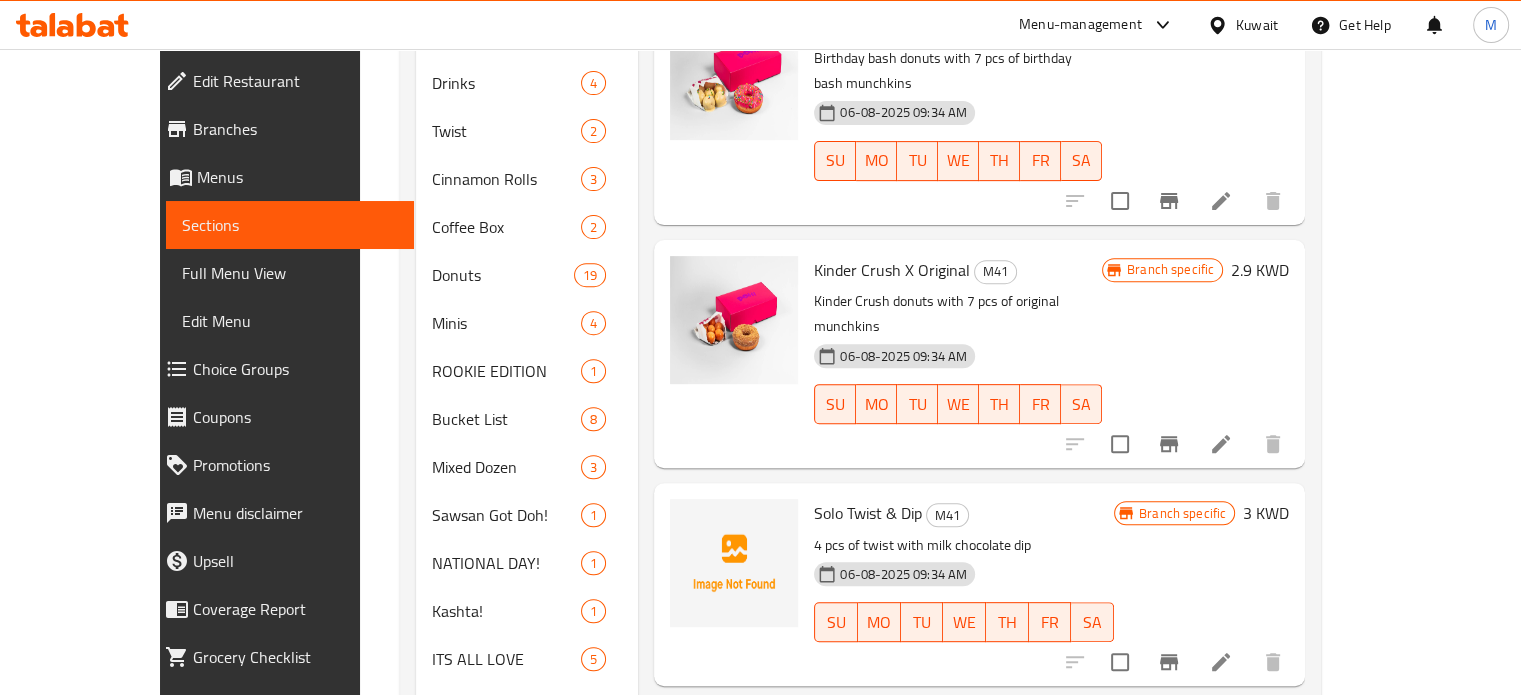 scroll, scrollTop: 800, scrollLeft: 0, axis: vertical 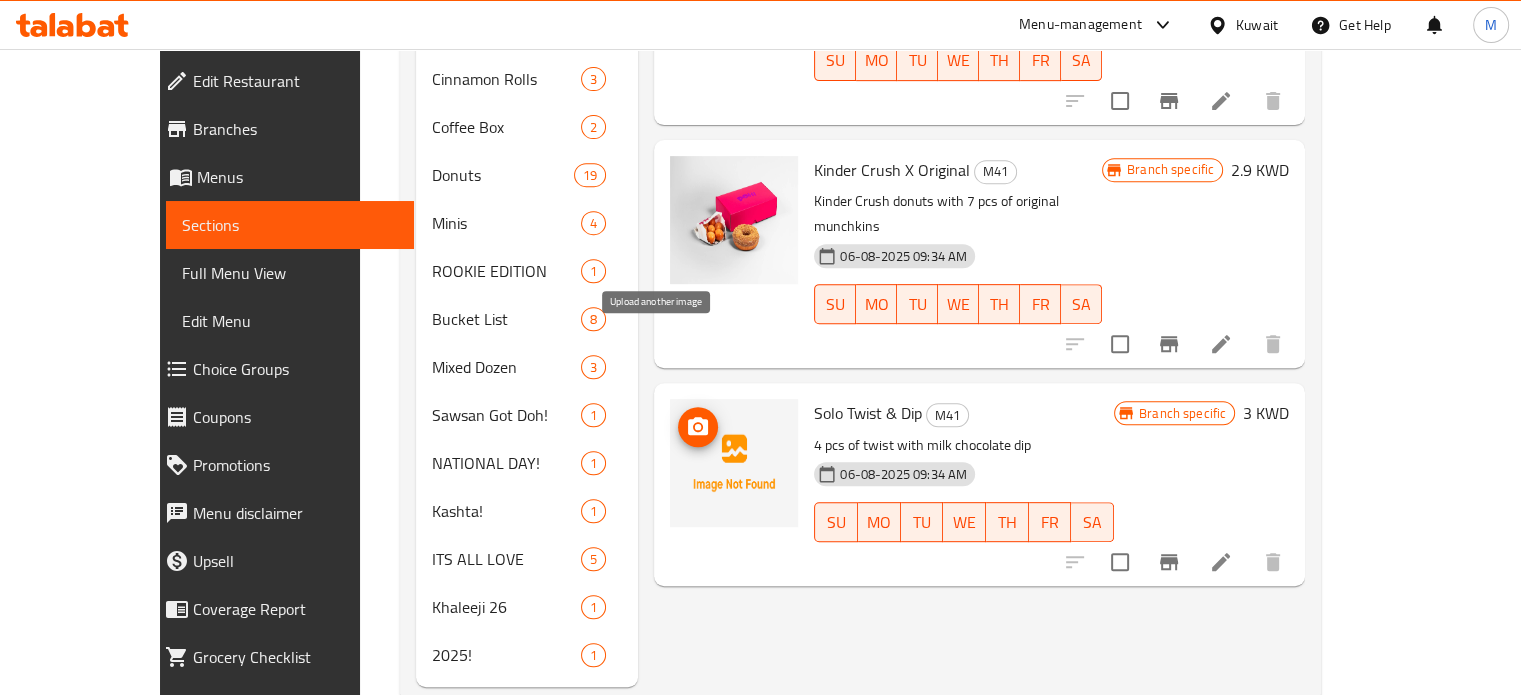 click 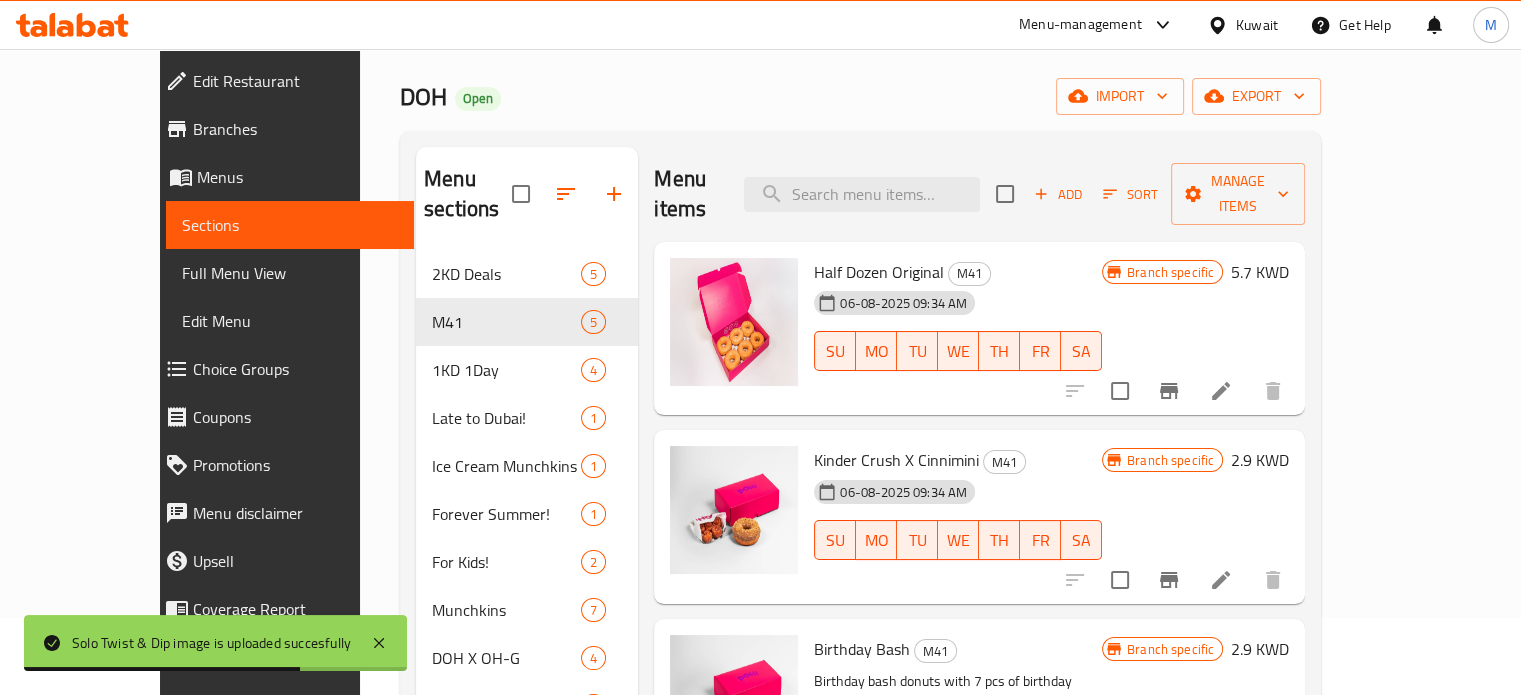 scroll, scrollTop: 100, scrollLeft: 0, axis: vertical 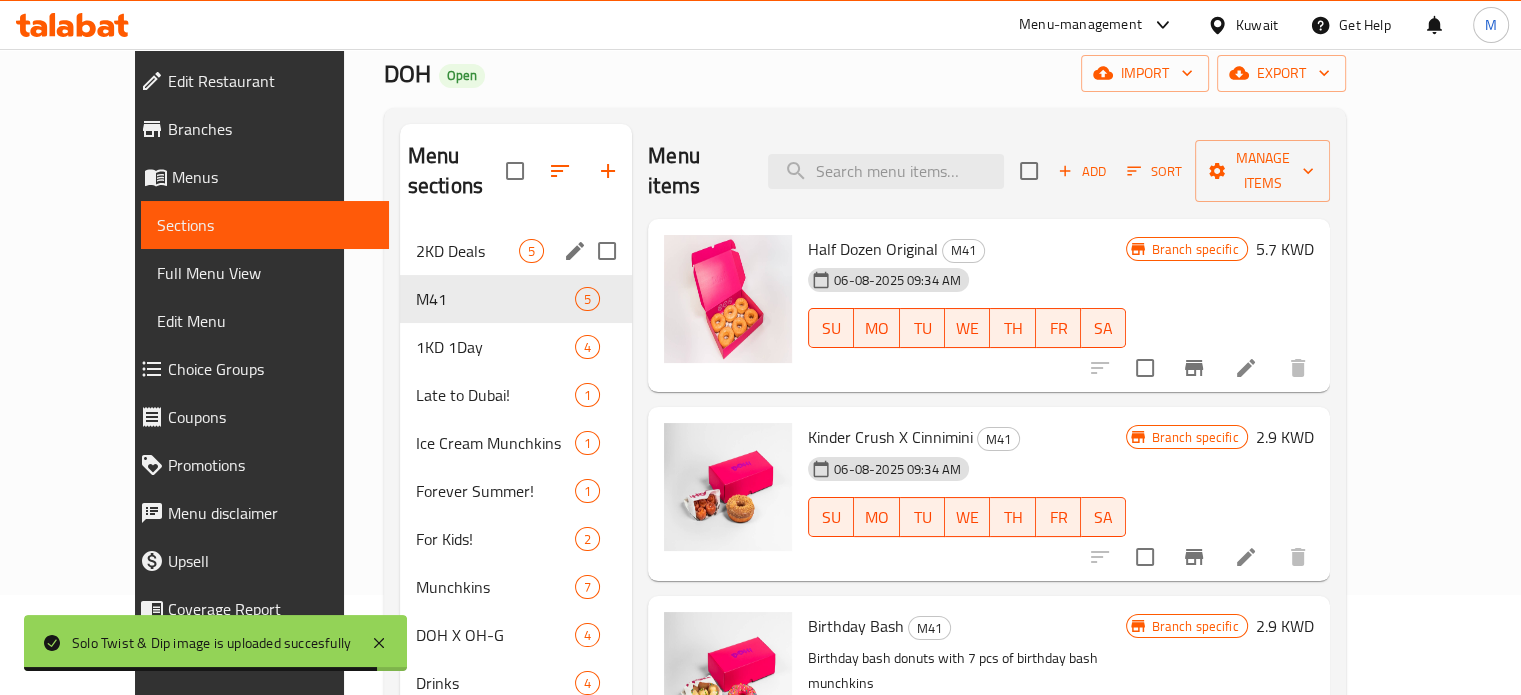 click on "2KD Deals" at bounding box center [467, 251] 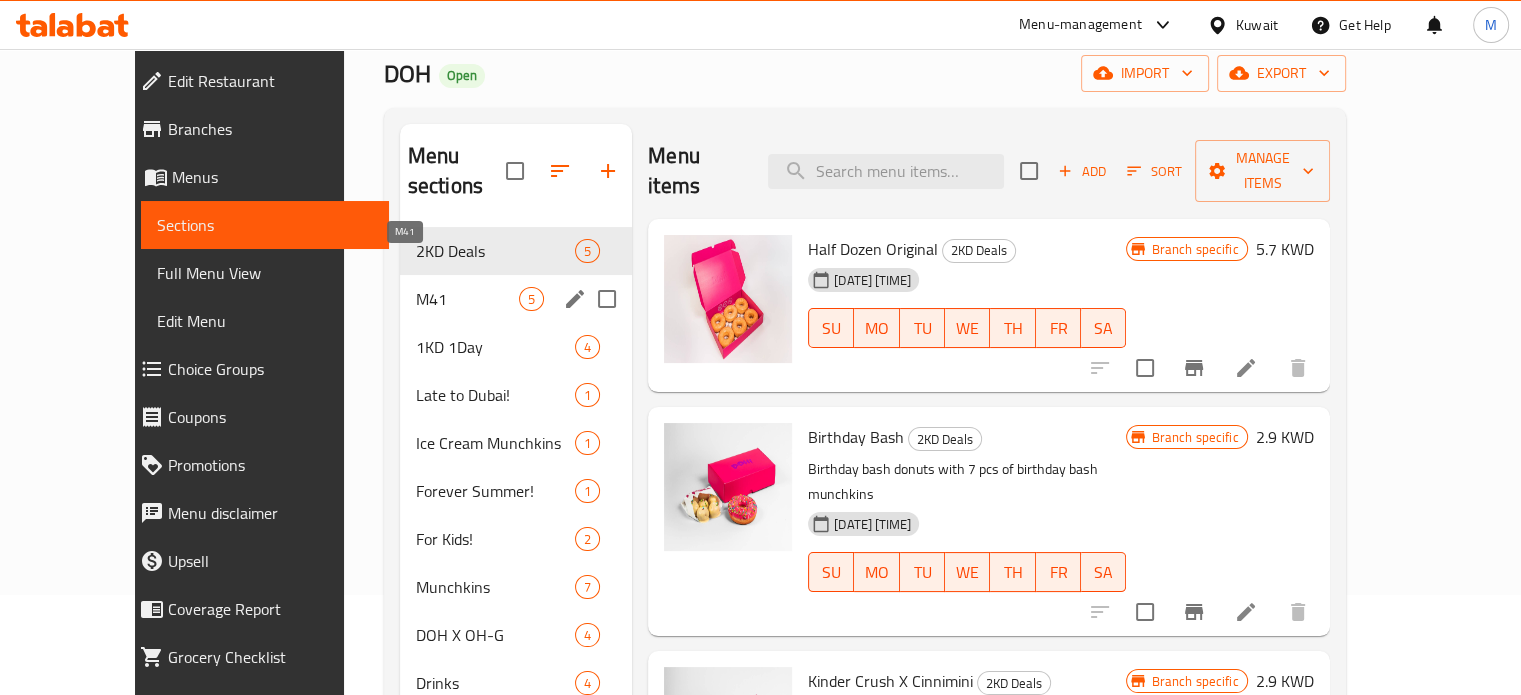 click on "M41" at bounding box center [467, 299] 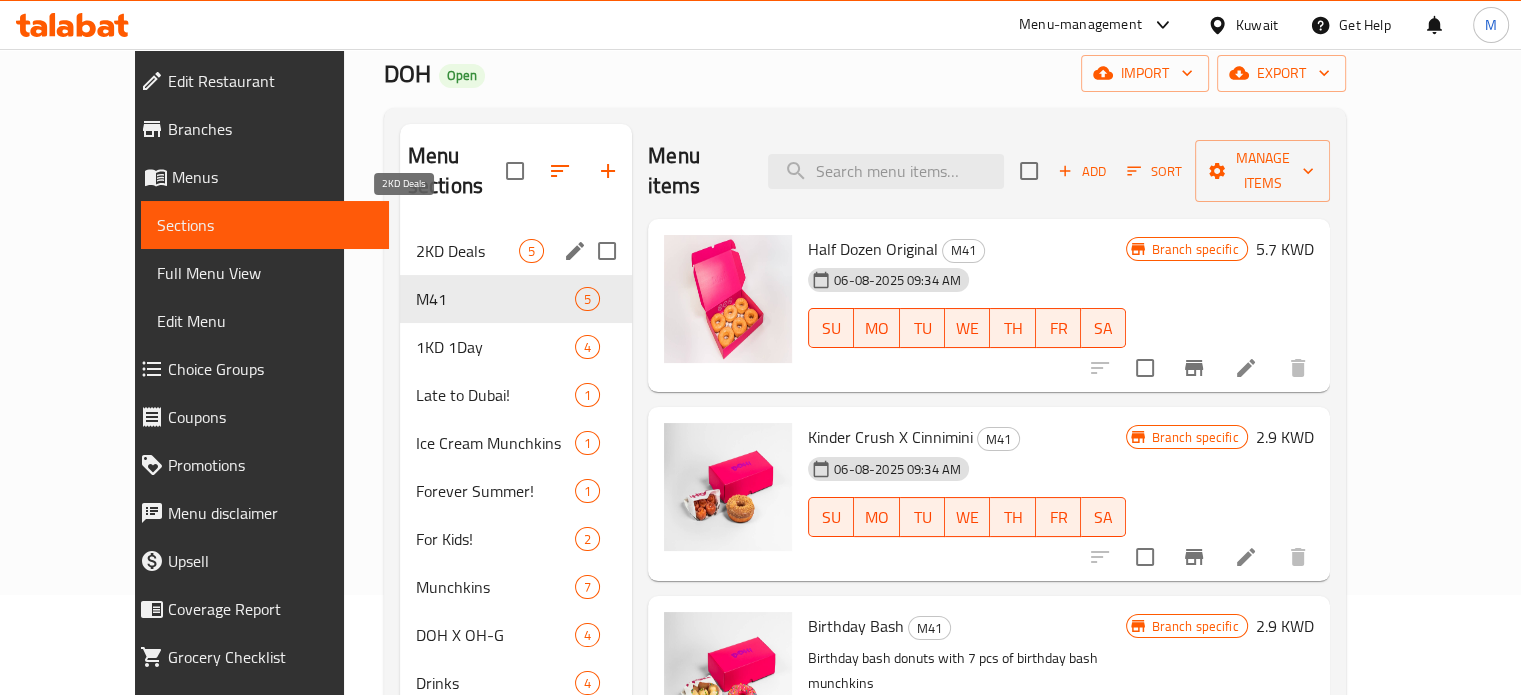 click on "2KD Deals" at bounding box center [467, 251] 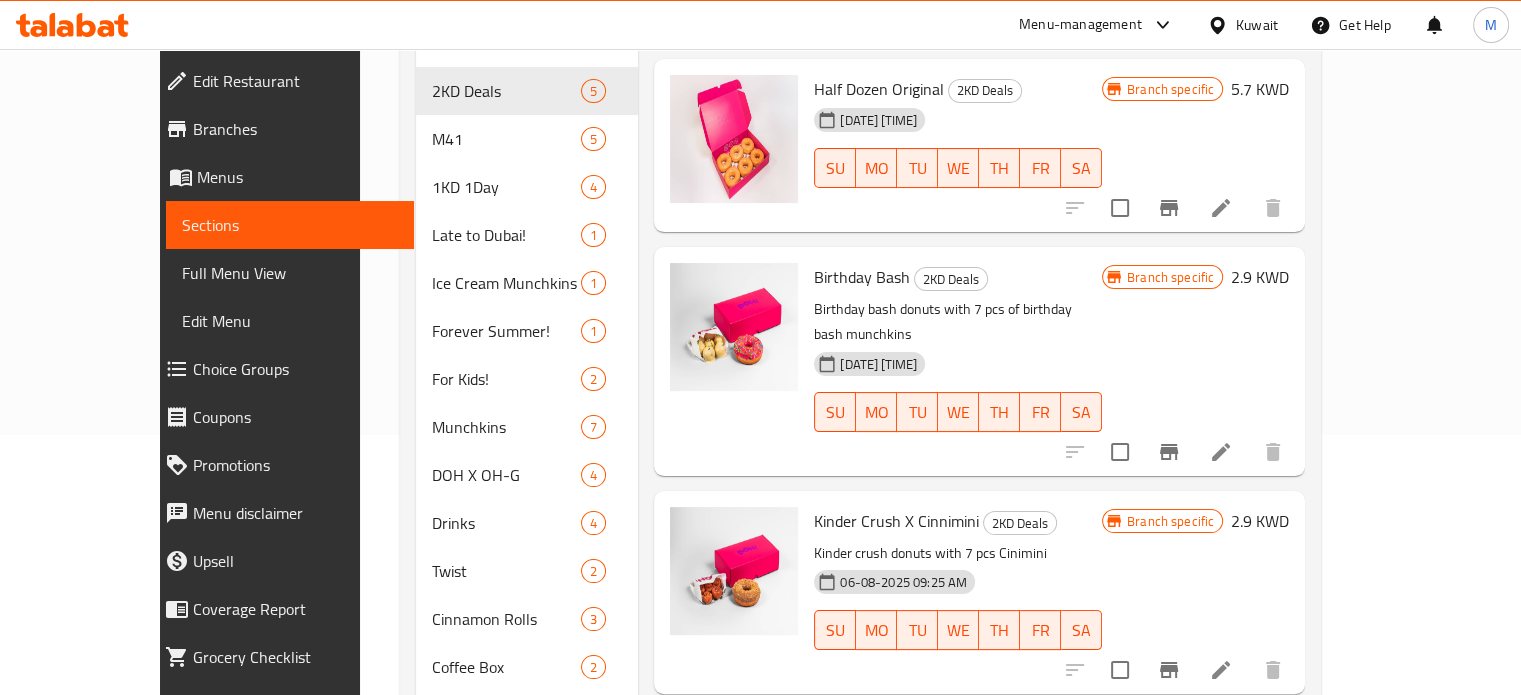 scroll, scrollTop: 400, scrollLeft: 0, axis: vertical 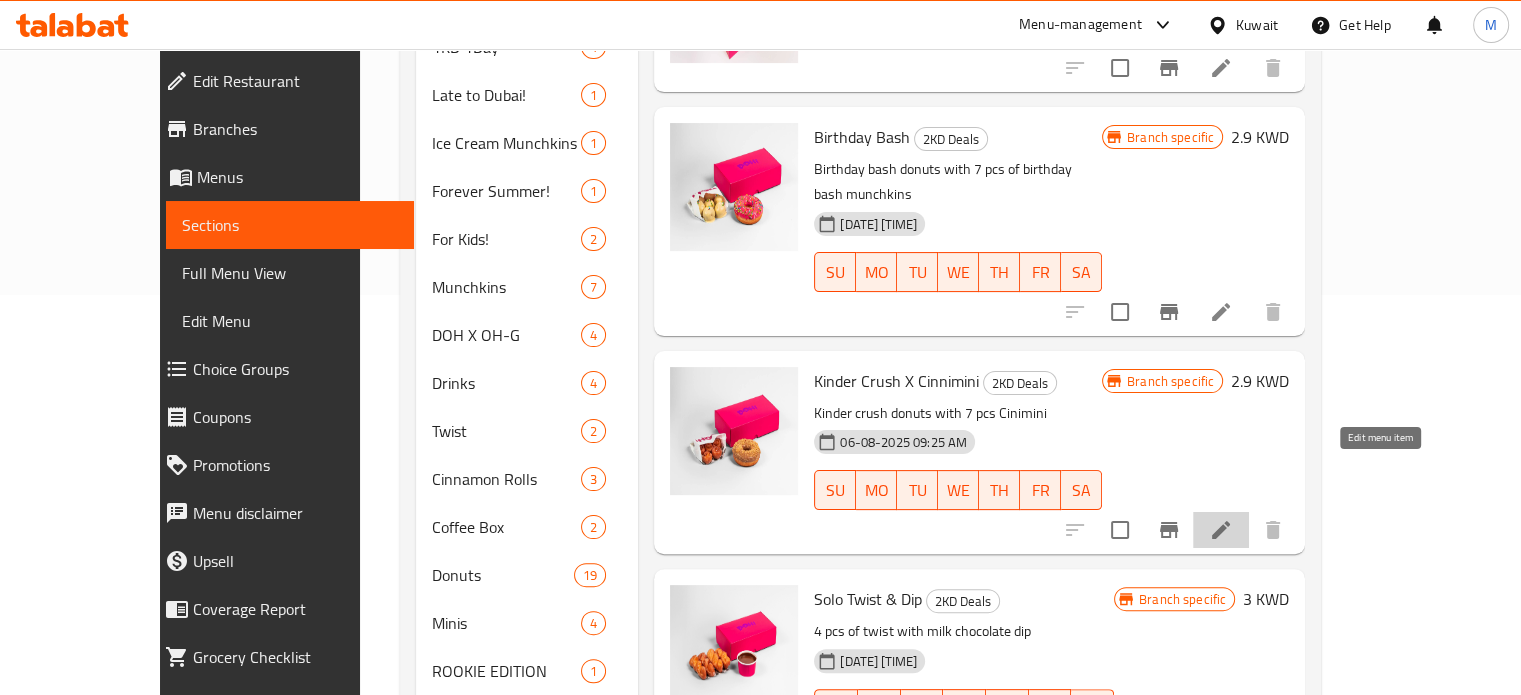 click 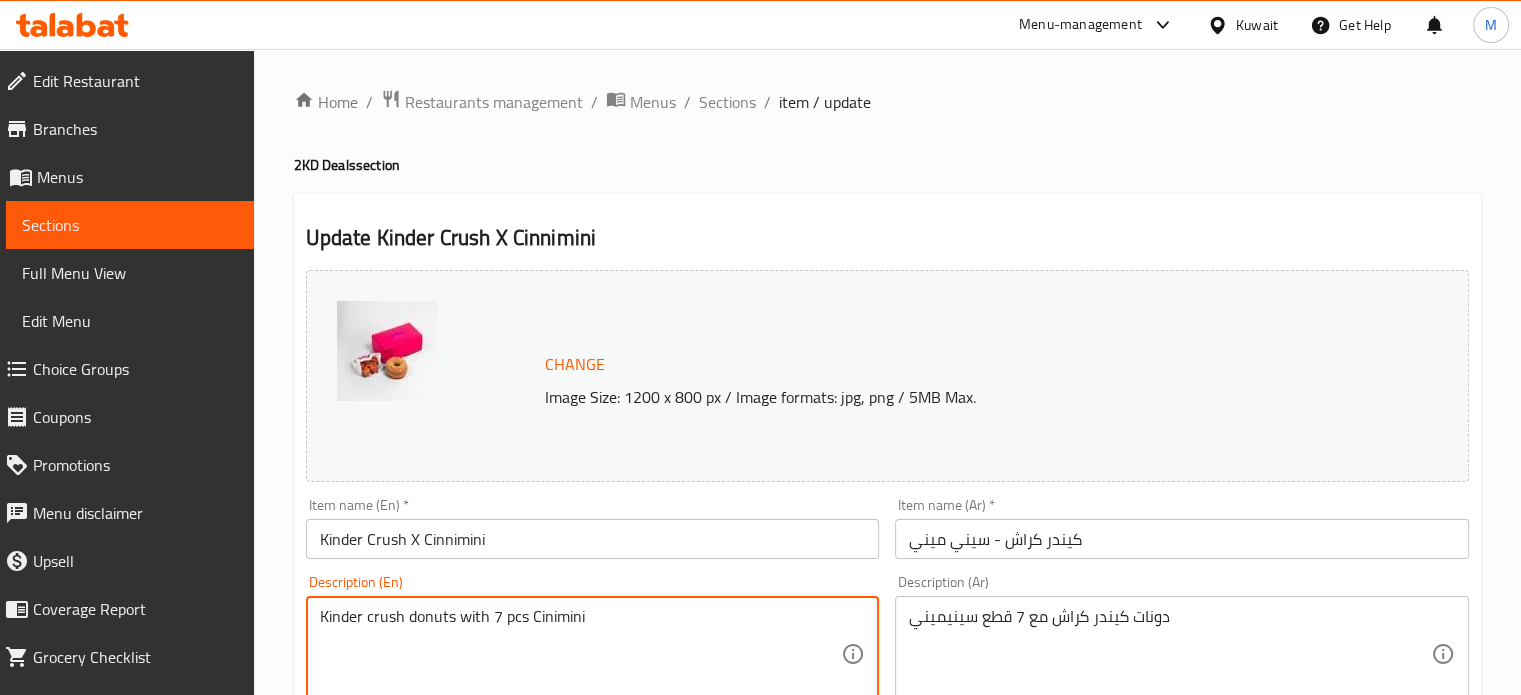 click on "Kinder crush donuts with 7 pcs Cinimini" at bounding box center [581, 654] 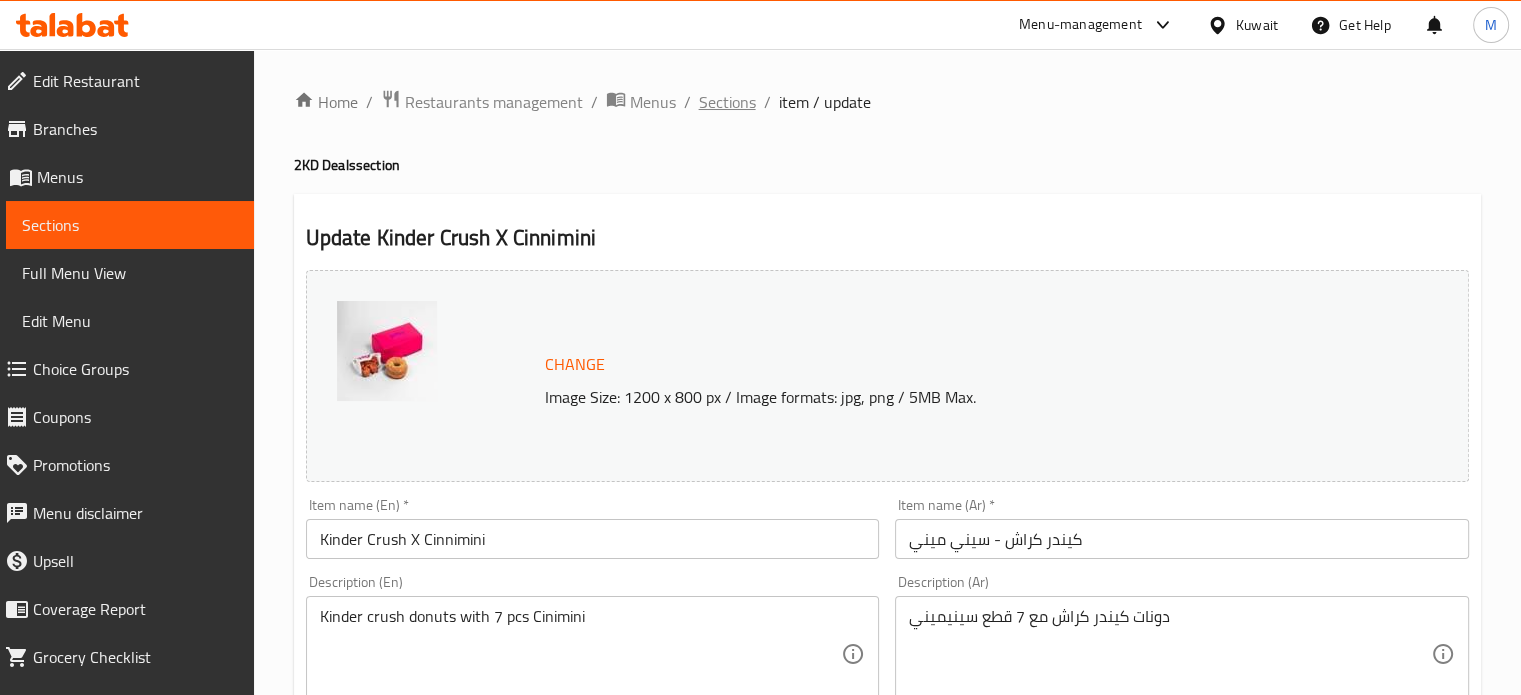 click on "Sections" at bounding box center [727, 102] 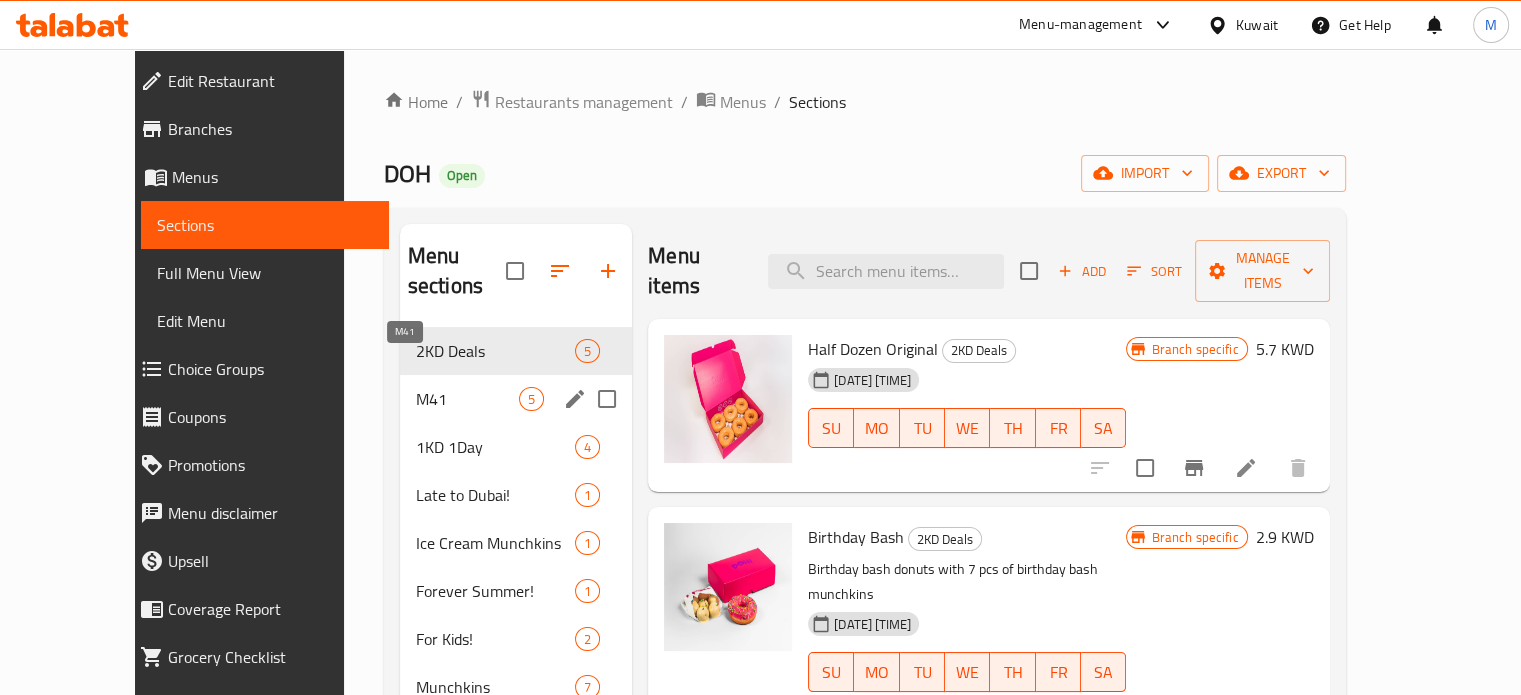 click on "M41" at bounding box center (467, 399) 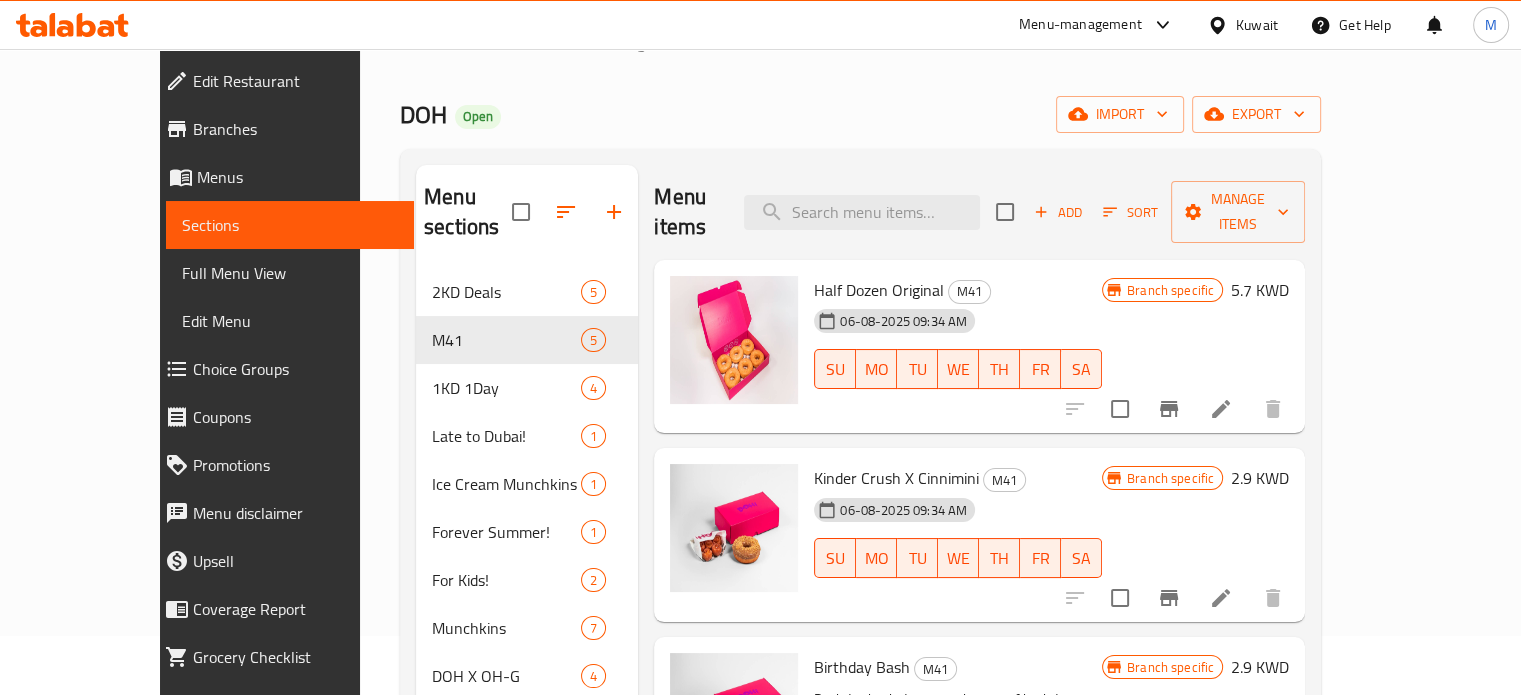scroll, scrollTop: 100, scrollLeft: 0, axis: vertical 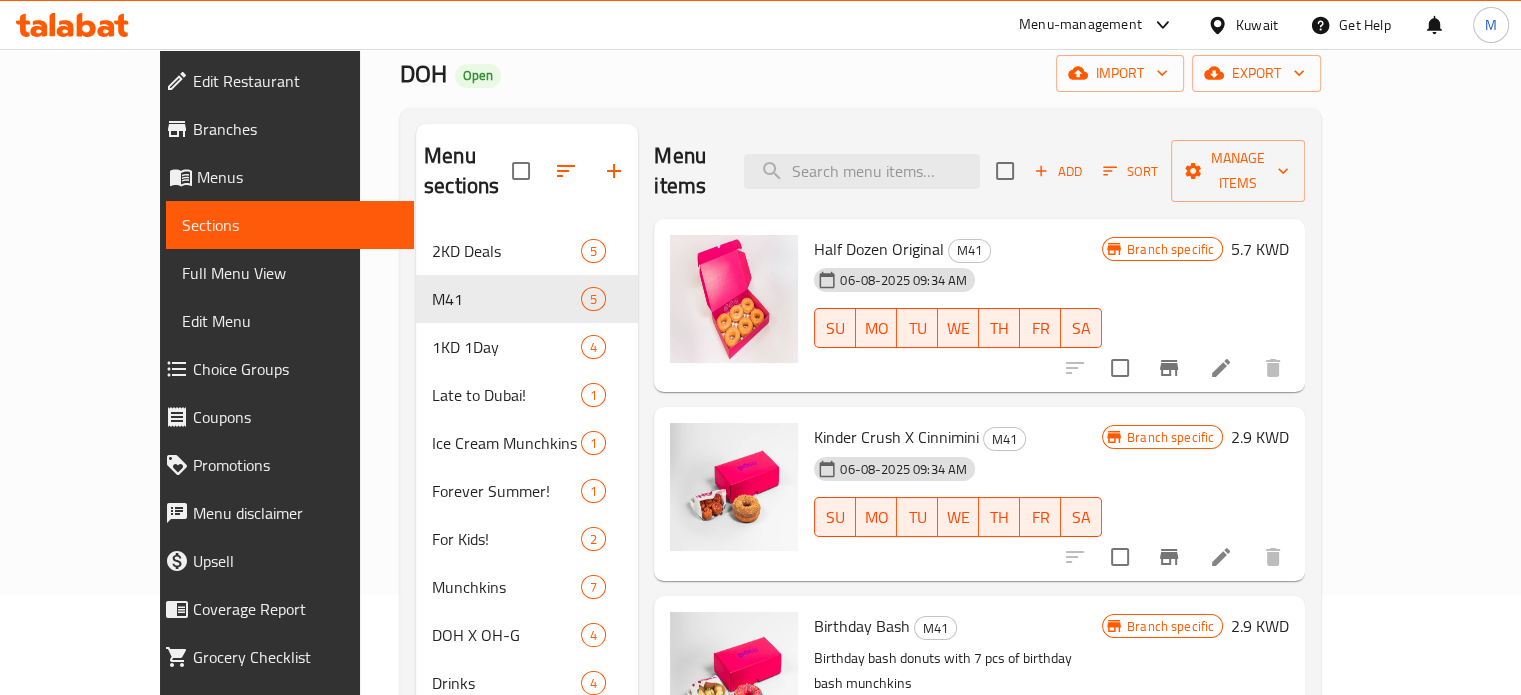 click 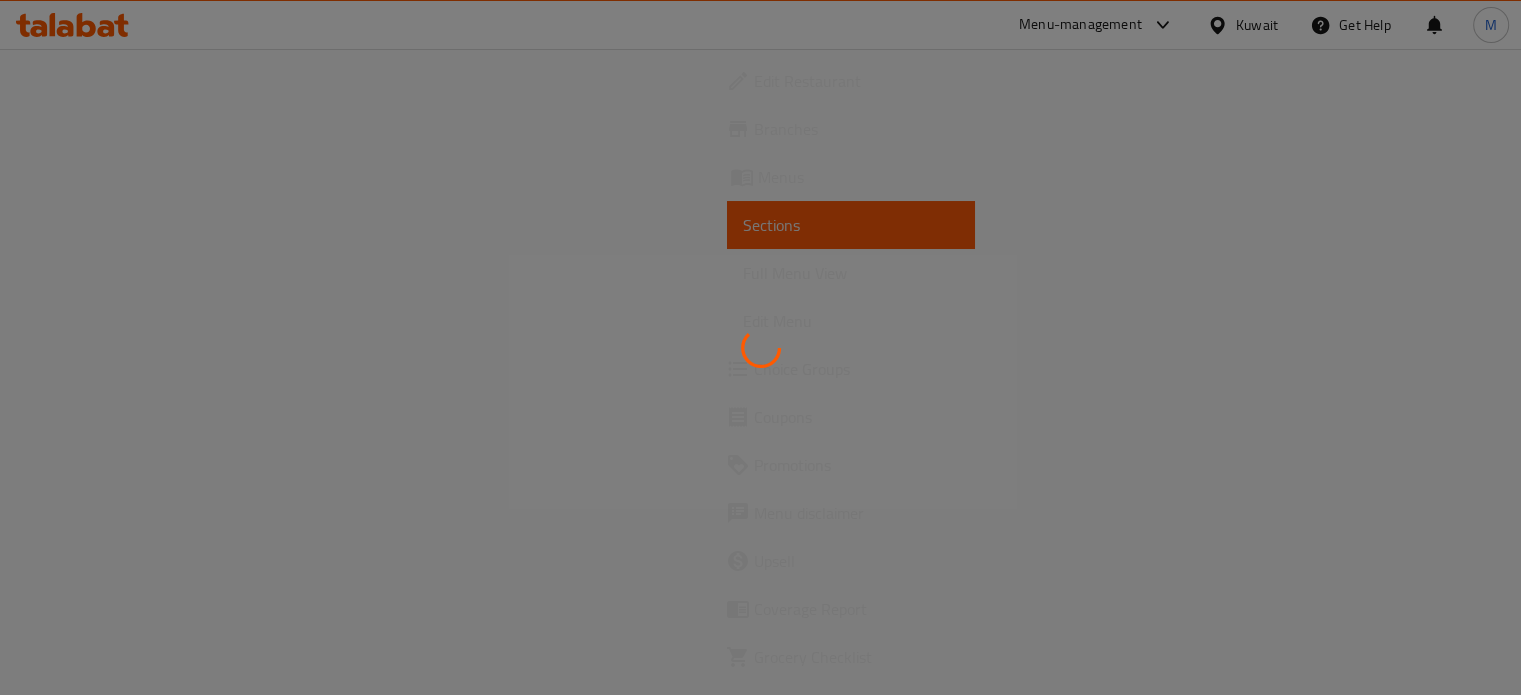 scroll, scrollTop: 0, scrollLeft: 0, axis: both 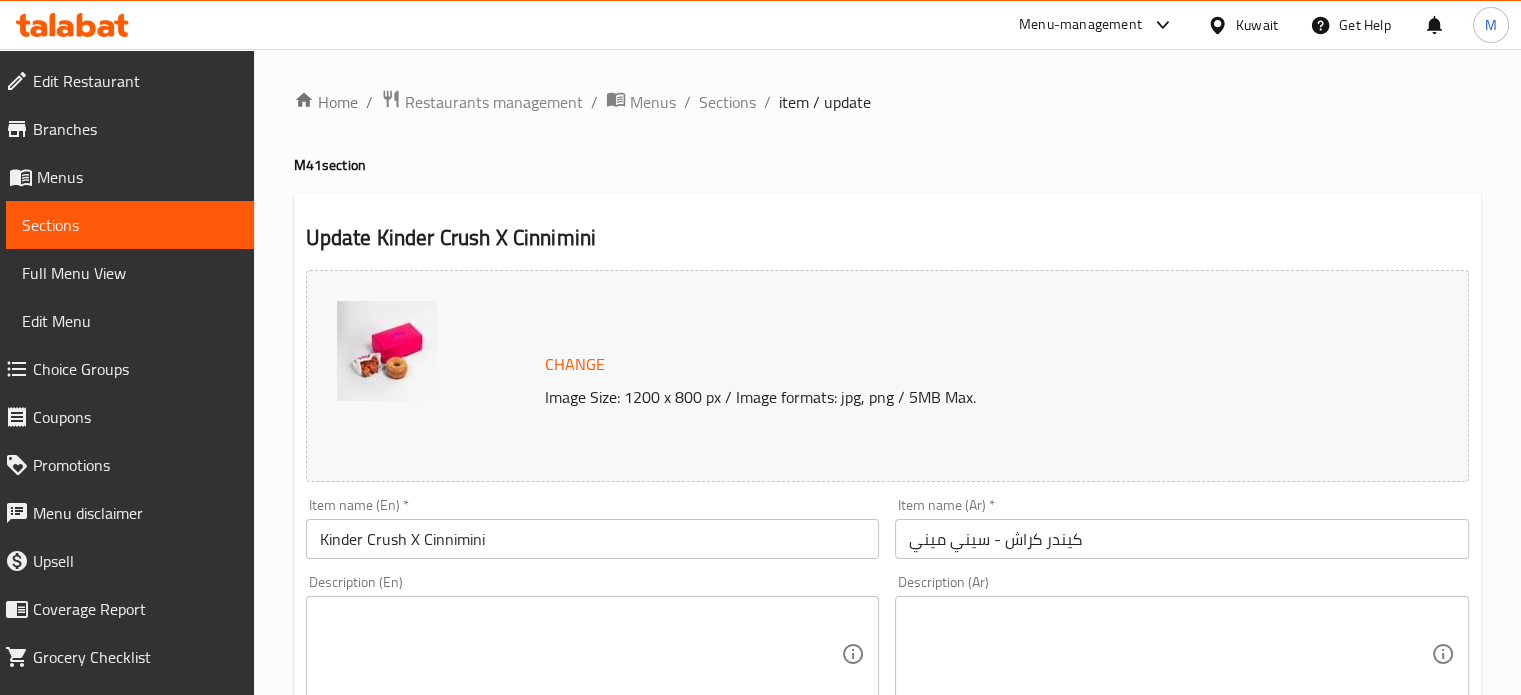 click at bounding box center [581, 654] 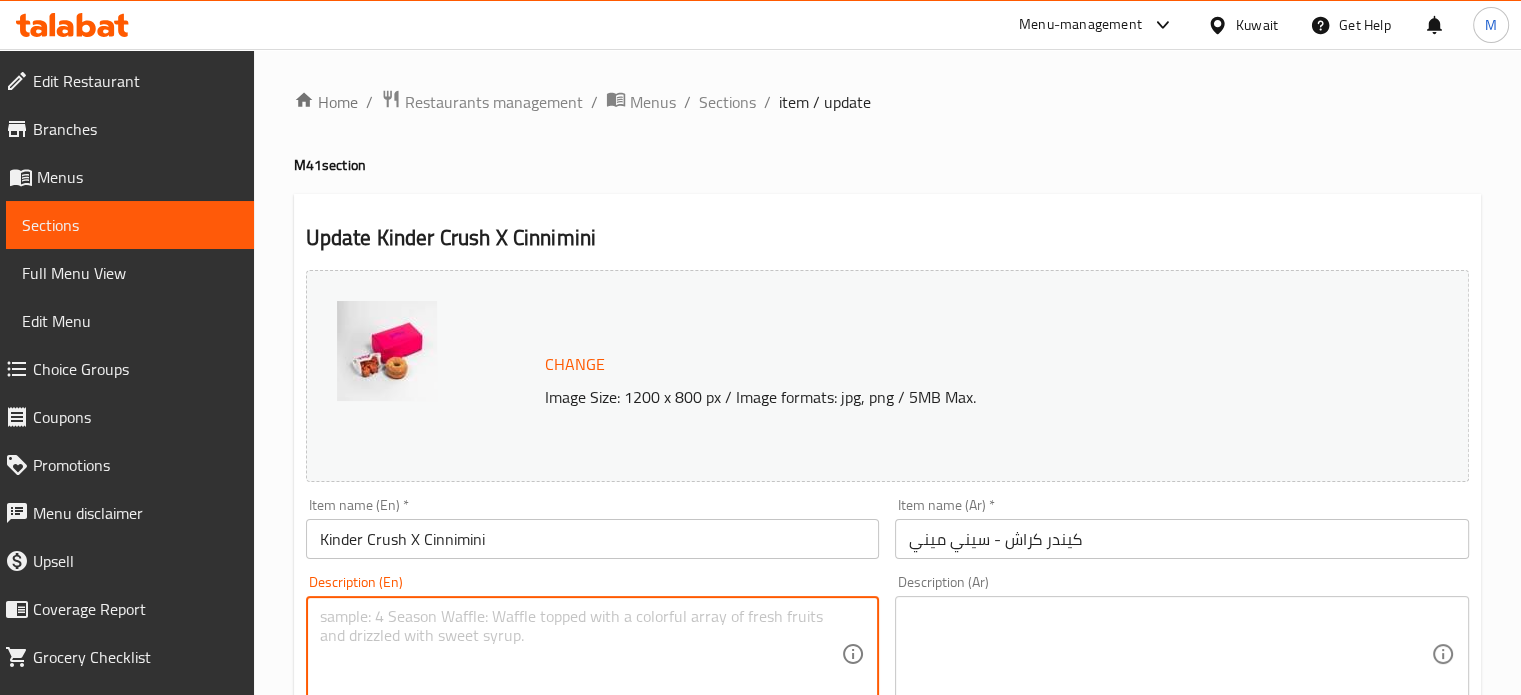 paste on "Kinder crush donuts with 7 pcs Cinimini" 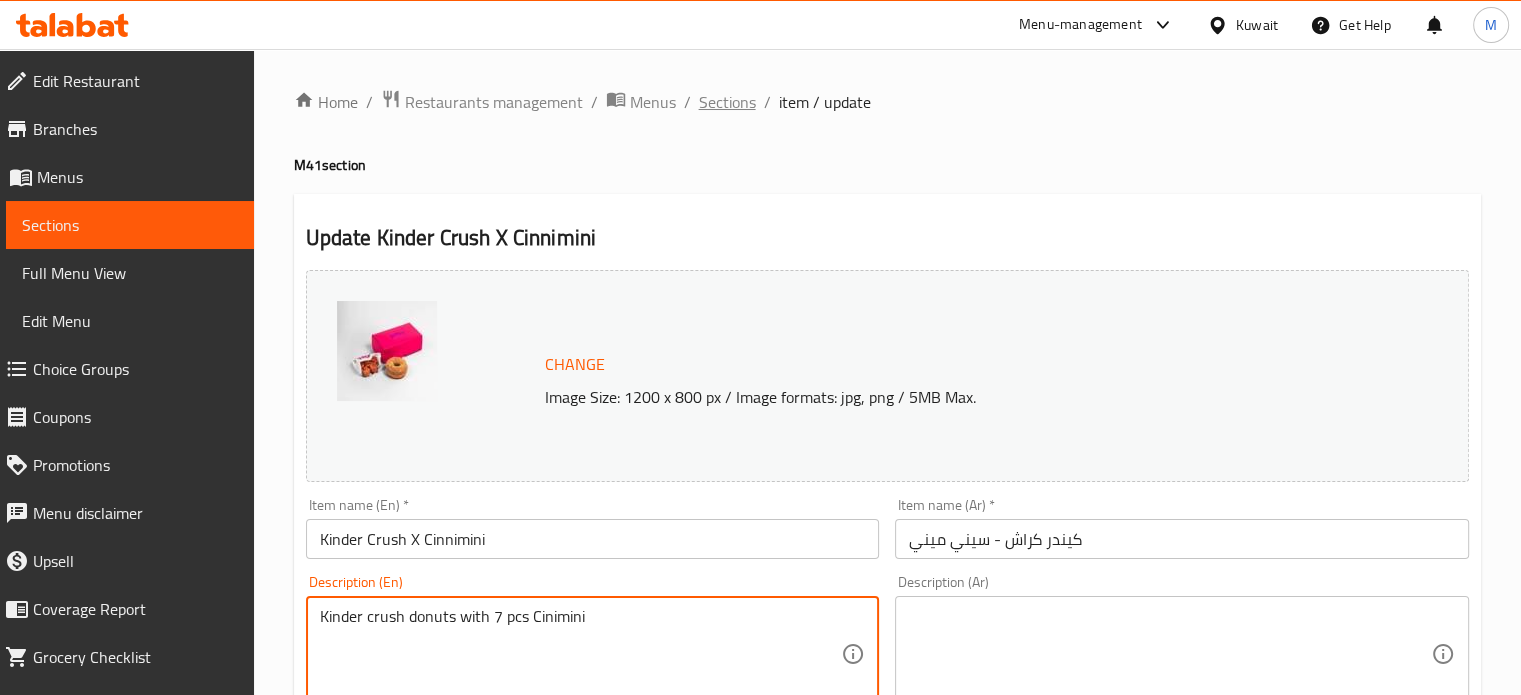 type on "Kinder crush donuts with 7 pcs Cinimini" 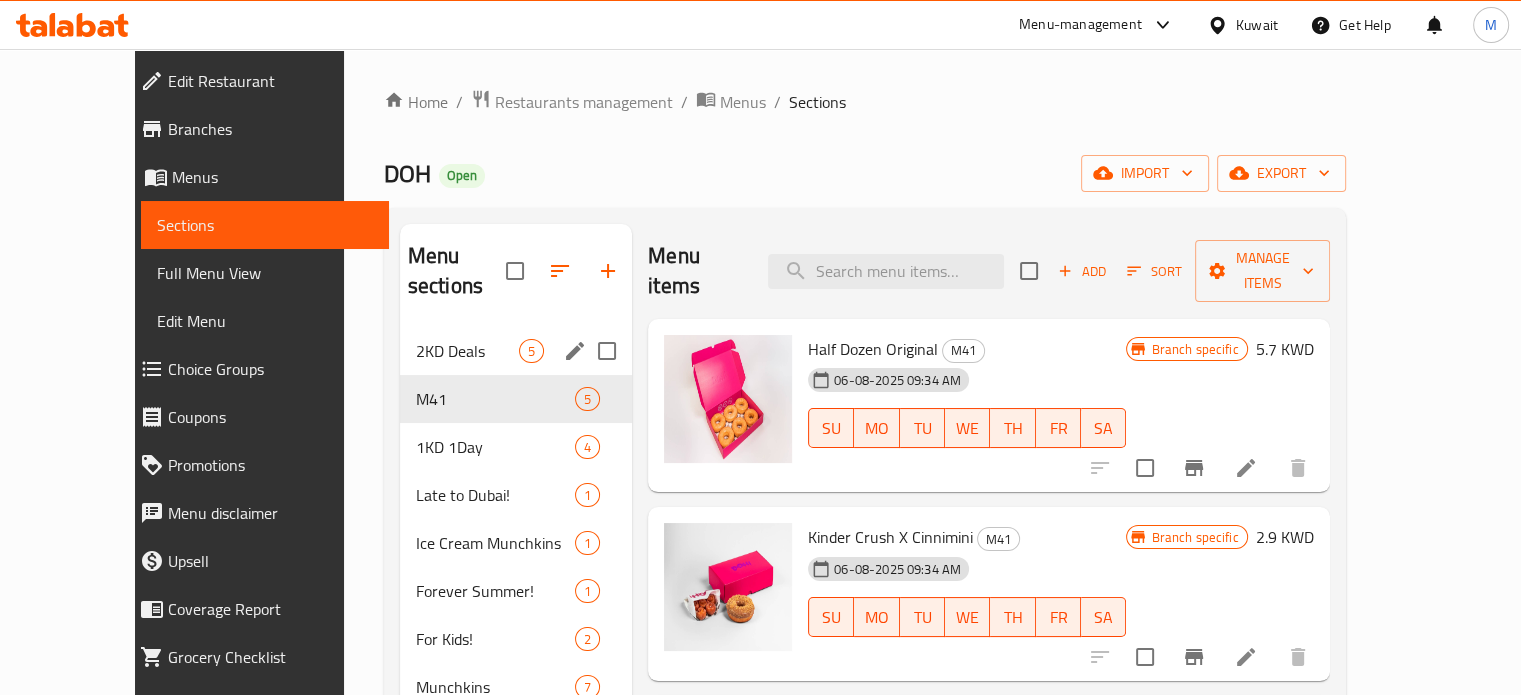 click on "2KD Deals 5" at bounding box center [516, 351] 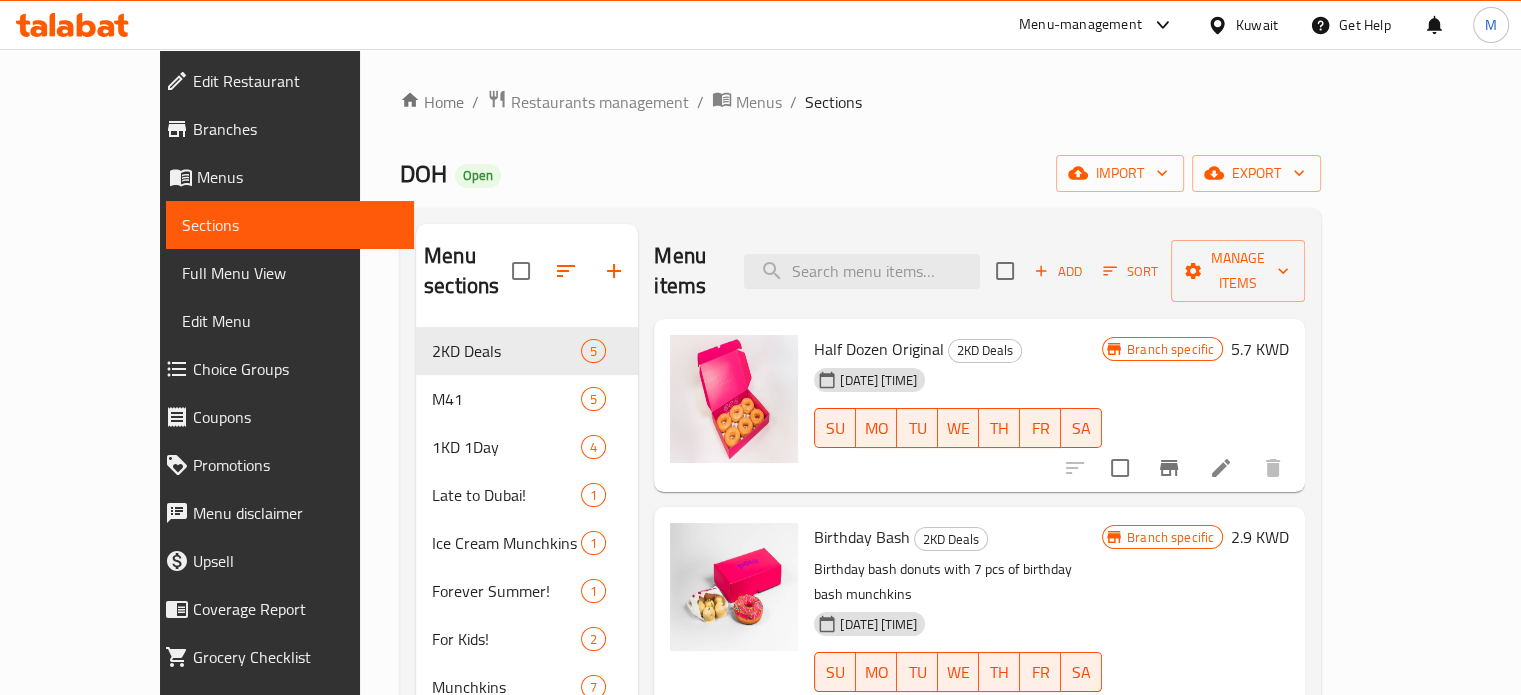 scroll, scrollTop: 200, scrollLeft: 0, axis: vertical 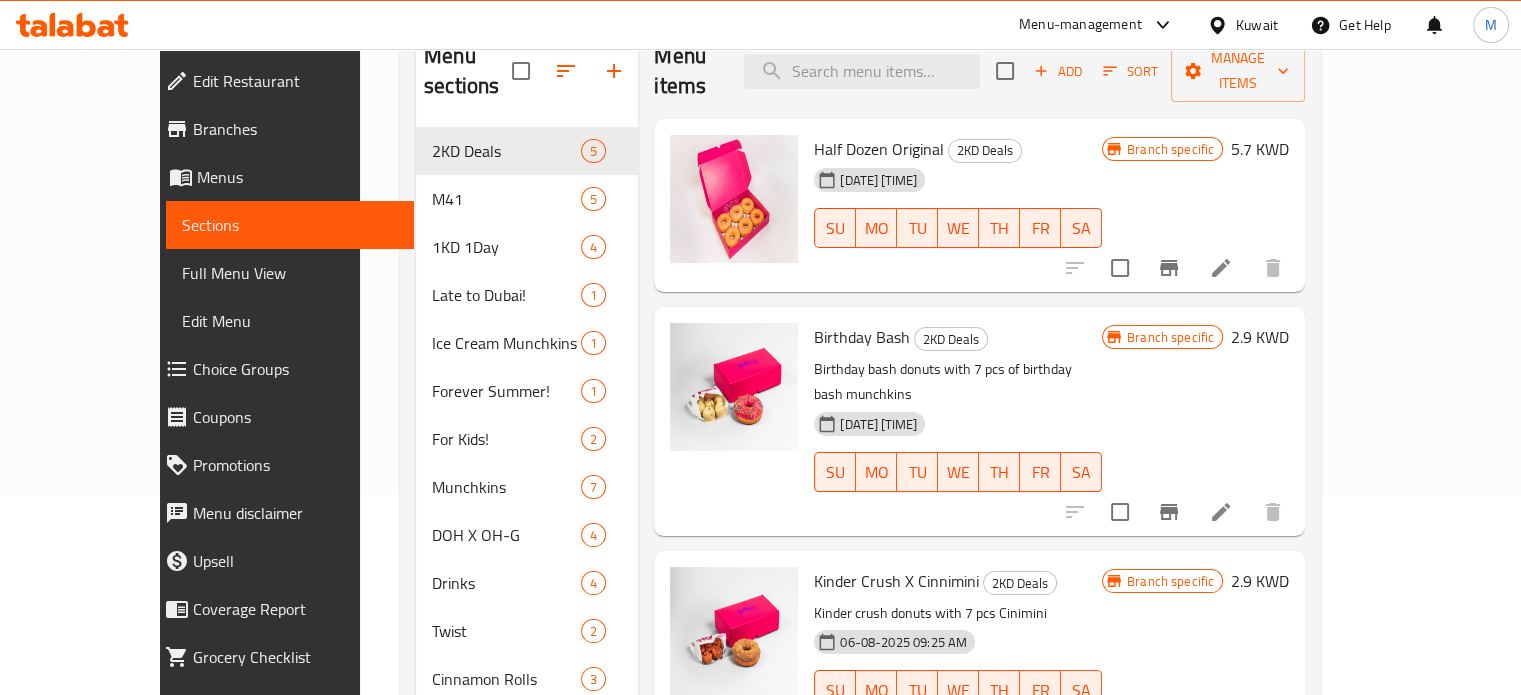 click 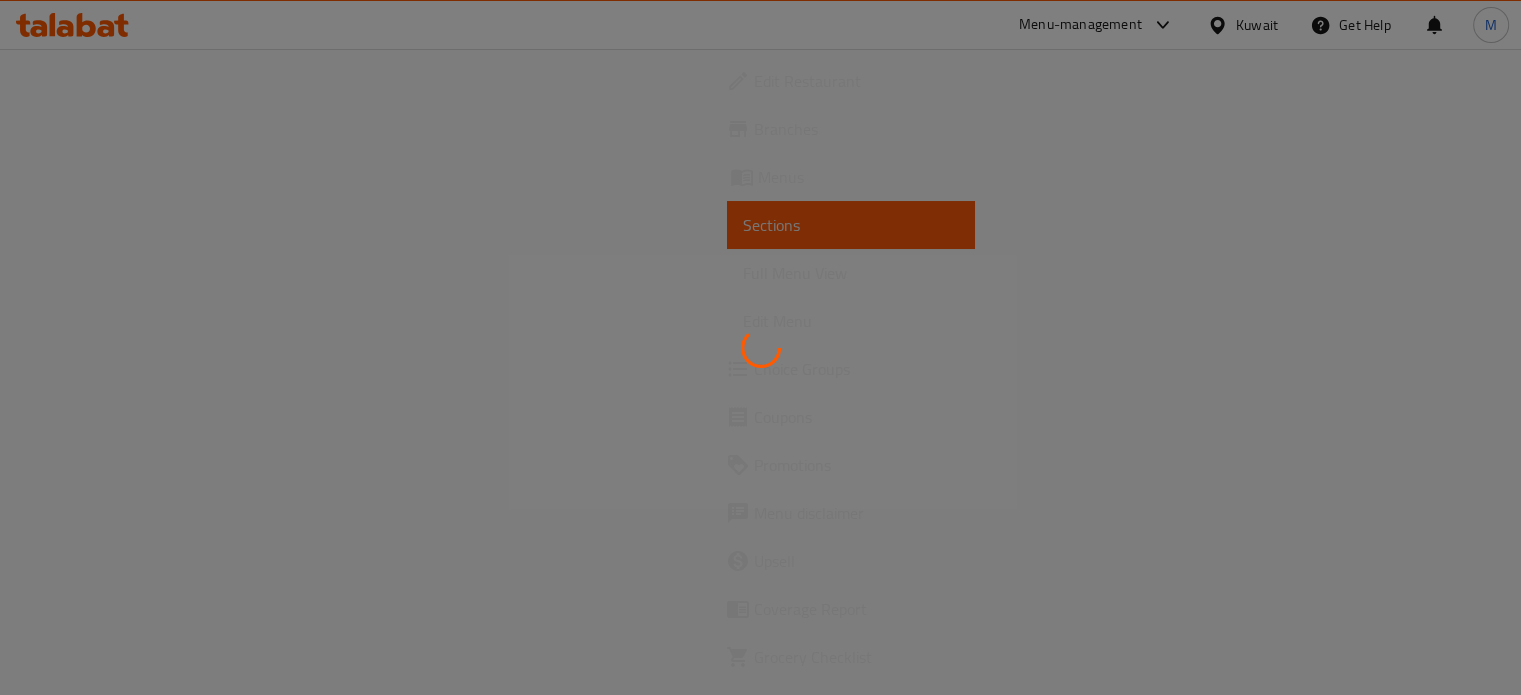 scroll, scrollTop: 0, scrollLeft: 0, axis: both 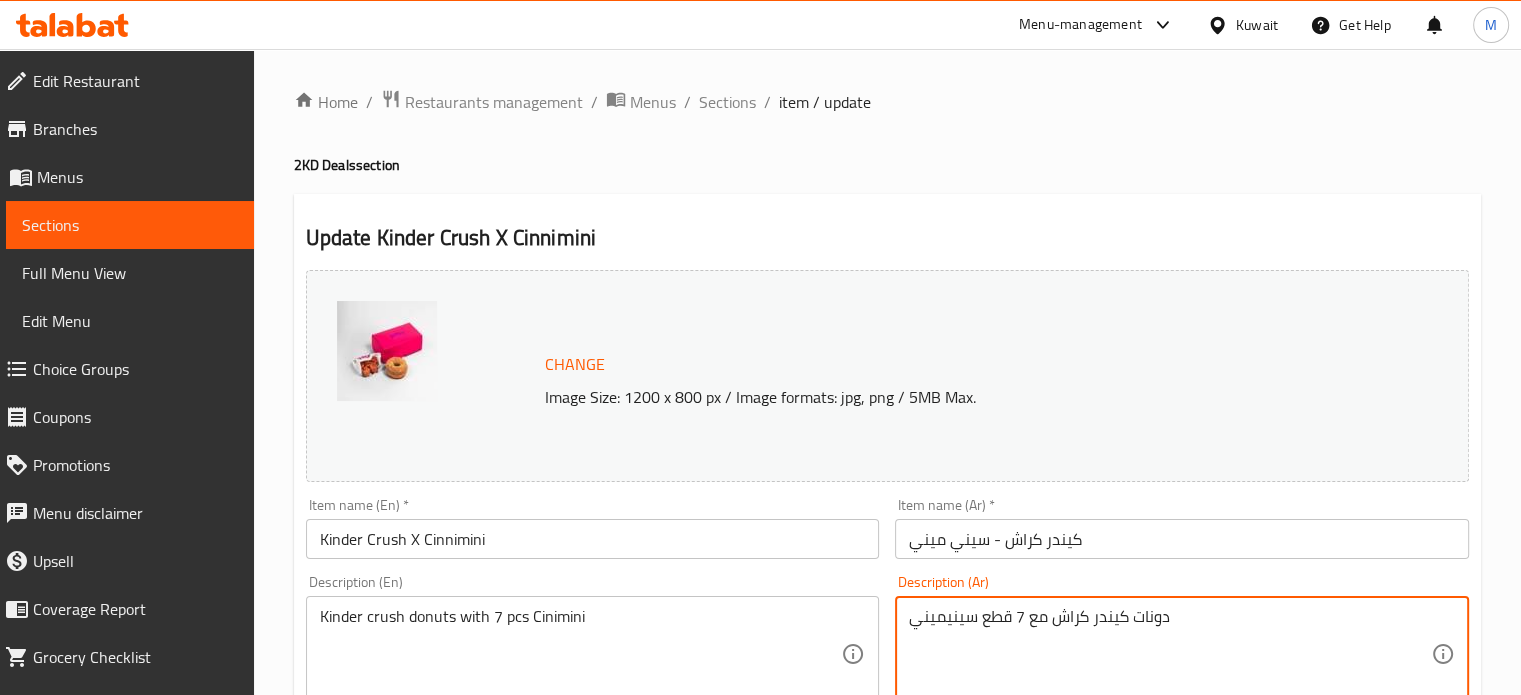 click on "دونات كيندر كراش مع 7 قطع سينيميني" at bounding box center (1170, 654) 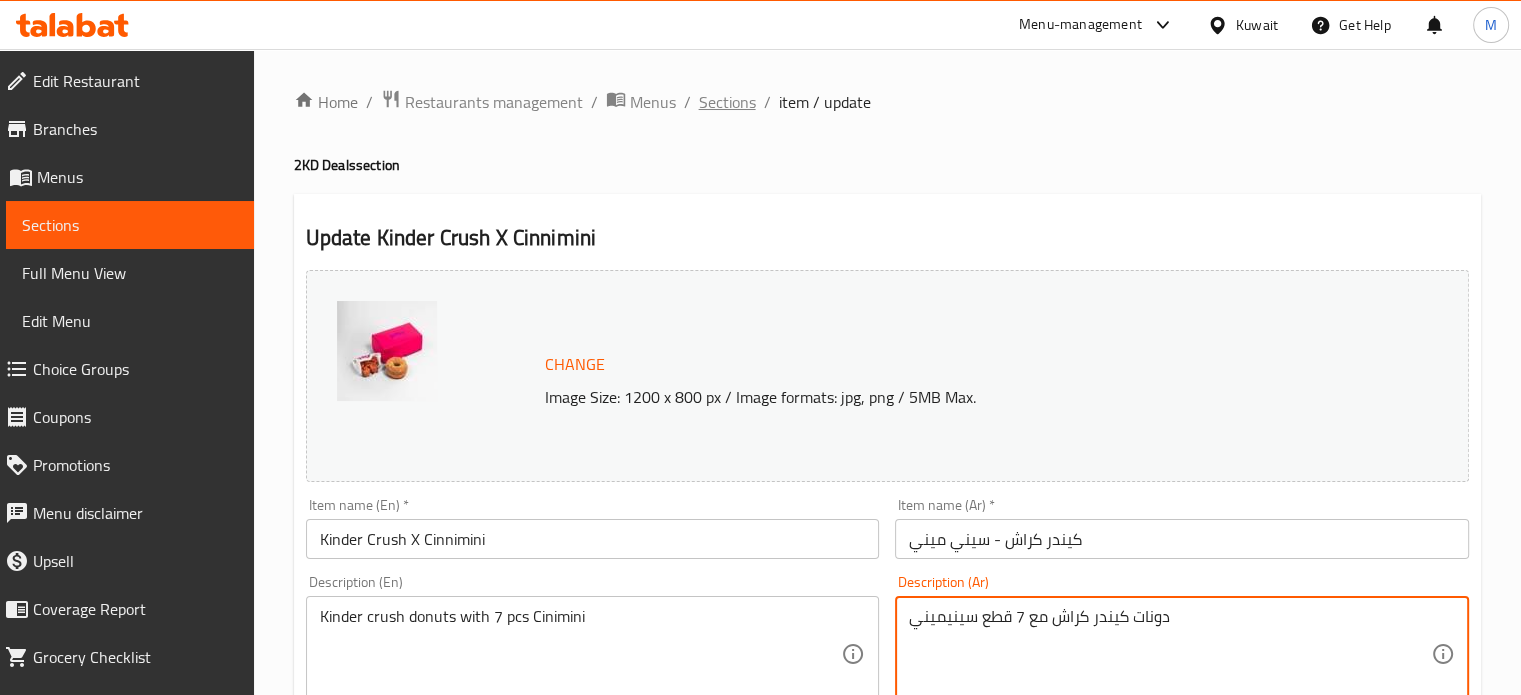 click on "Sections" at bounding box center [727, 102] 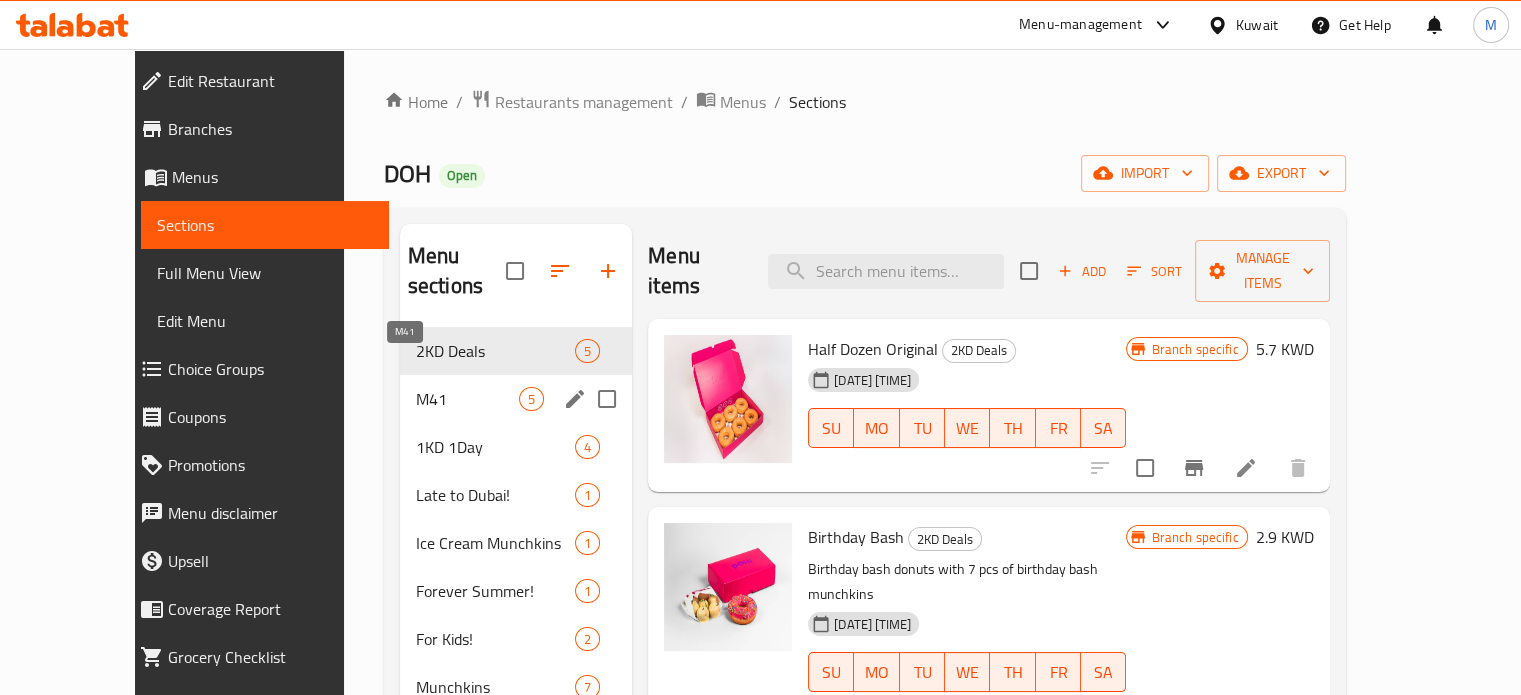 click on "M41" at bounding box center (467, 399) 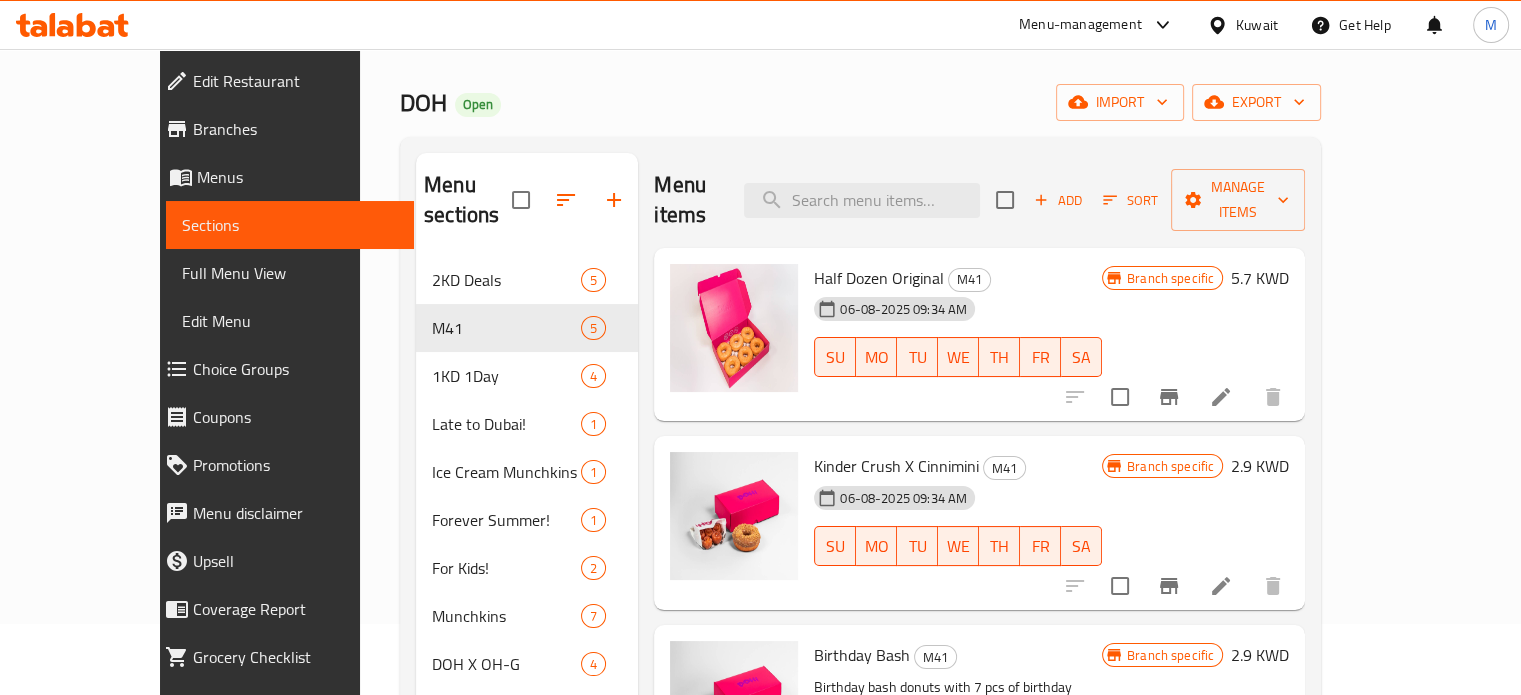 scroll, scrollTop: 200, scrollLeft: 0, axis: vertical 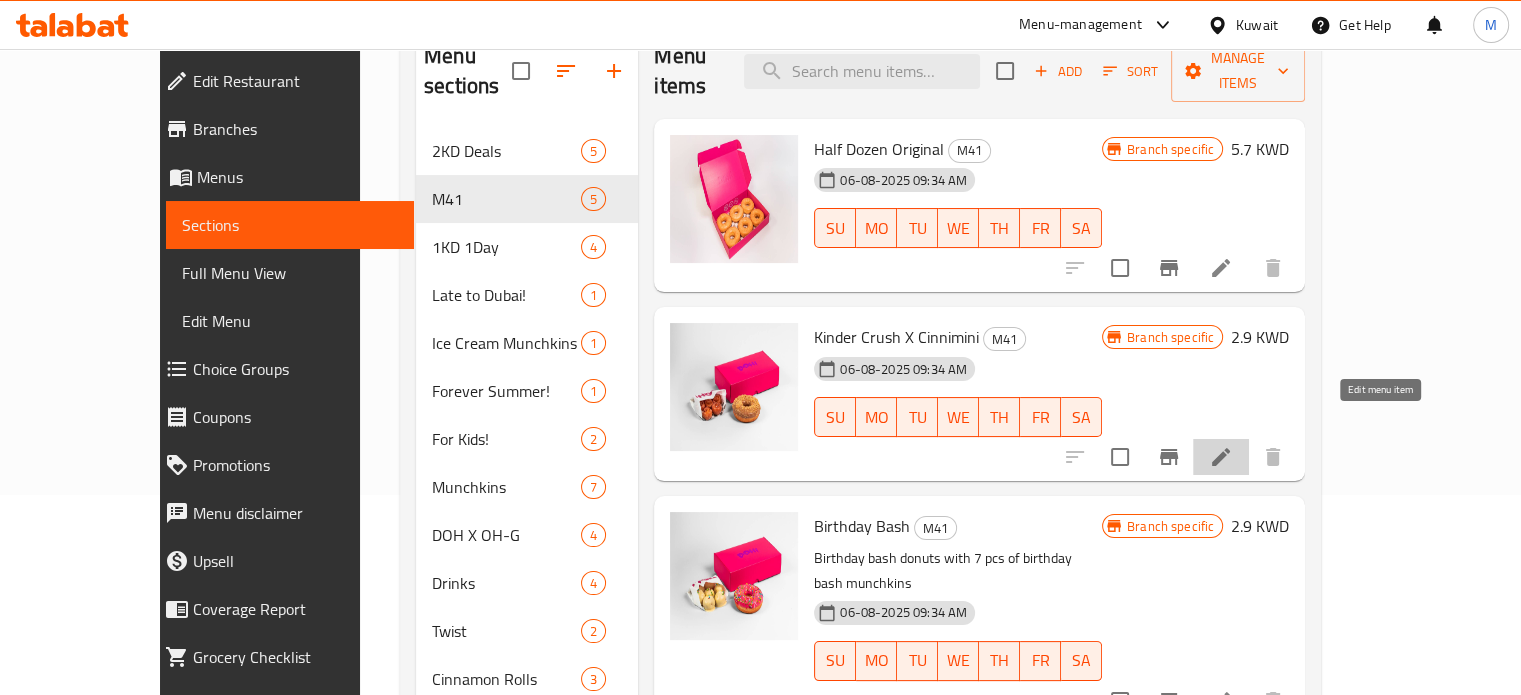 click 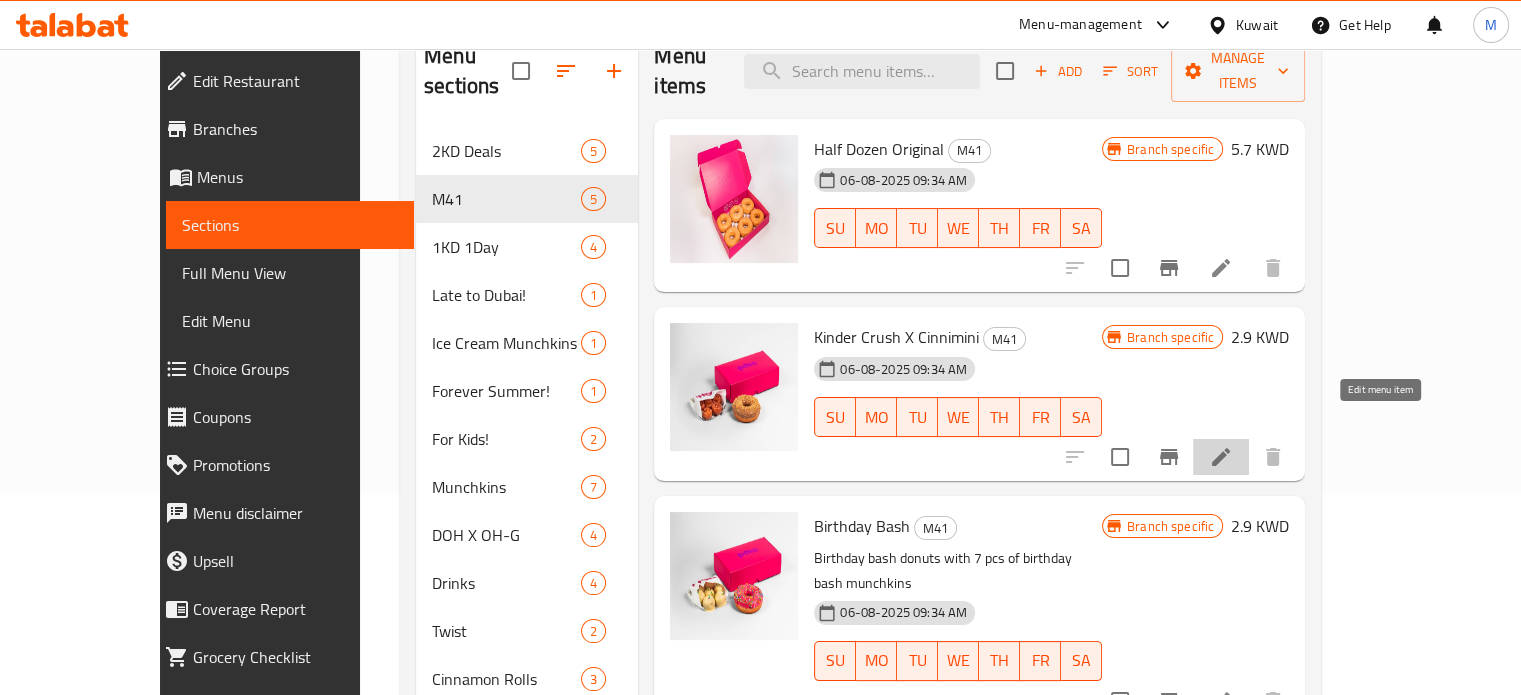 scroll, scrollTop: 0, scrollLeft: 0, axis: both 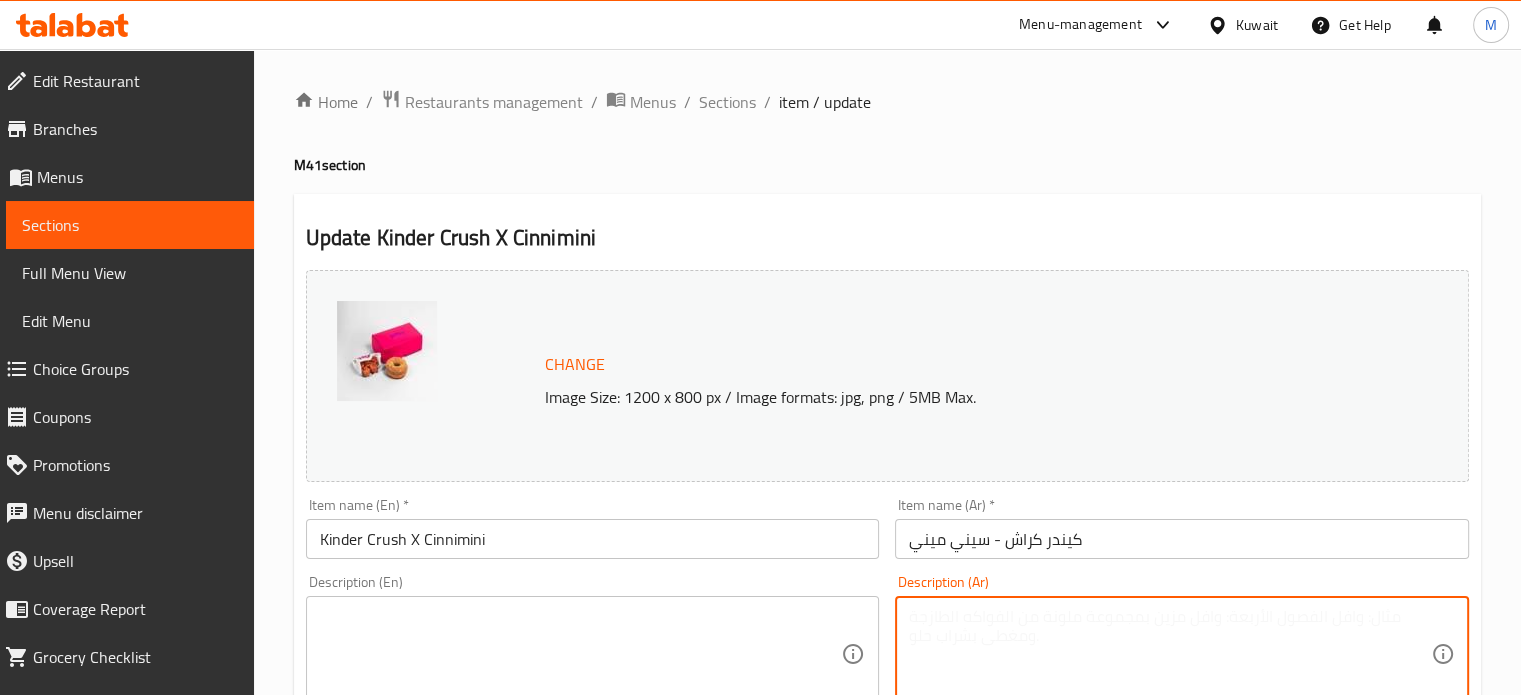 click at bounding box center (1170, 654) 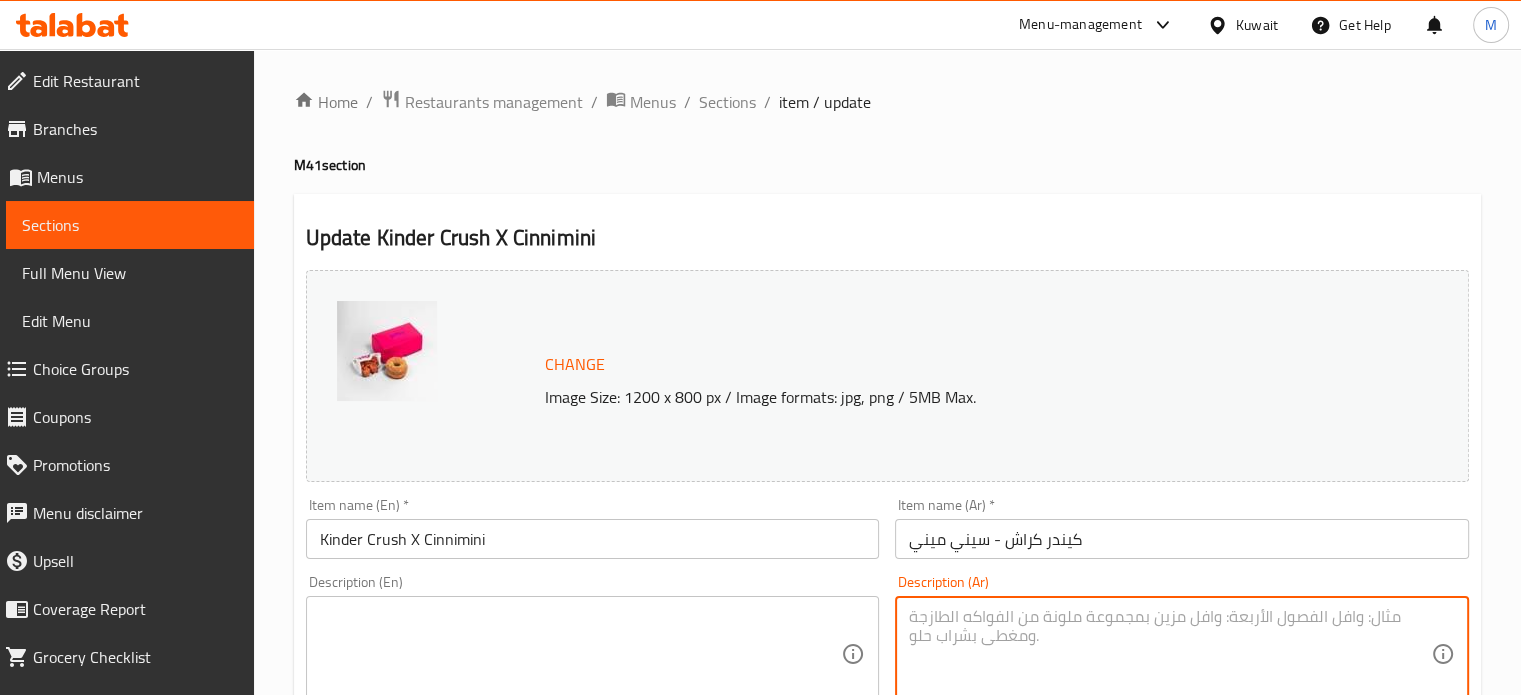 paste on "دونات كيندر كراش مع 7 قطع سينيميني" 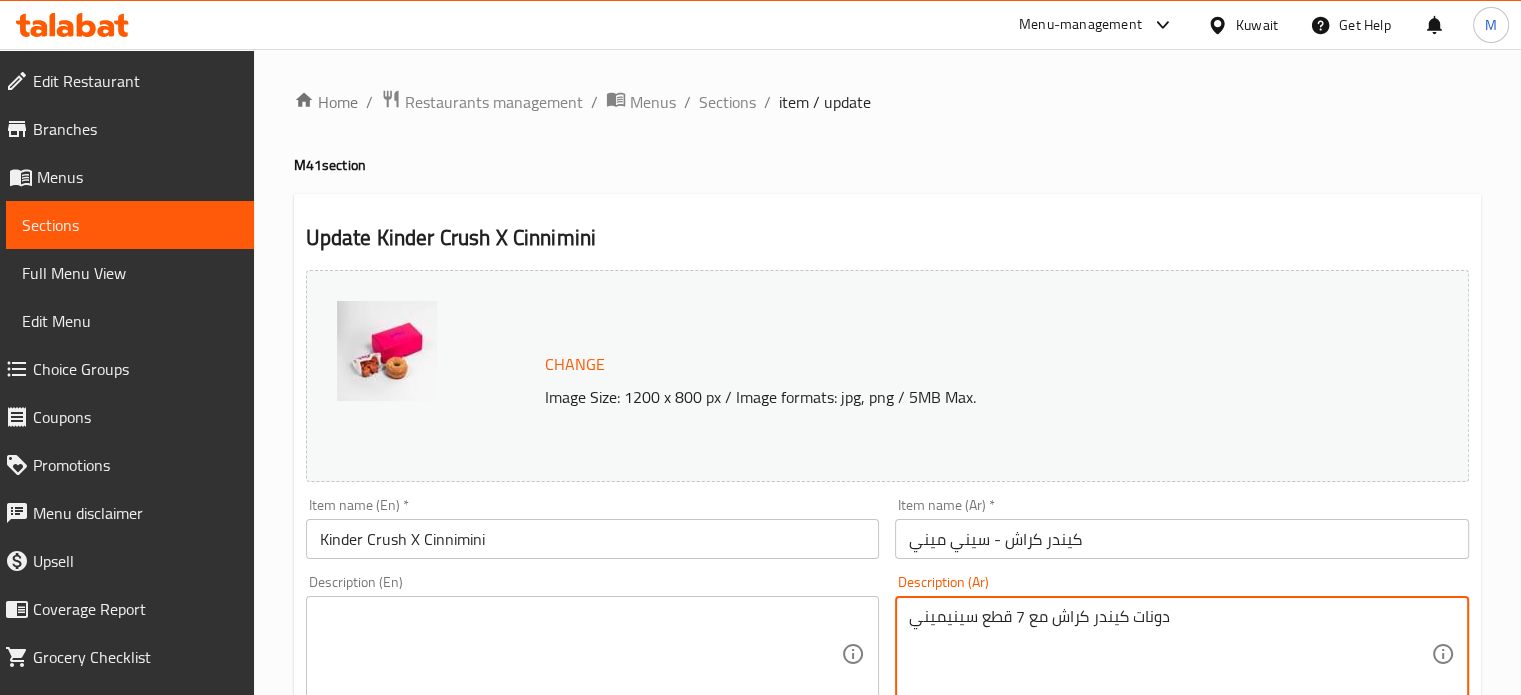 type on "دونات كيندر كراش مع 7 قطع سينيميني" 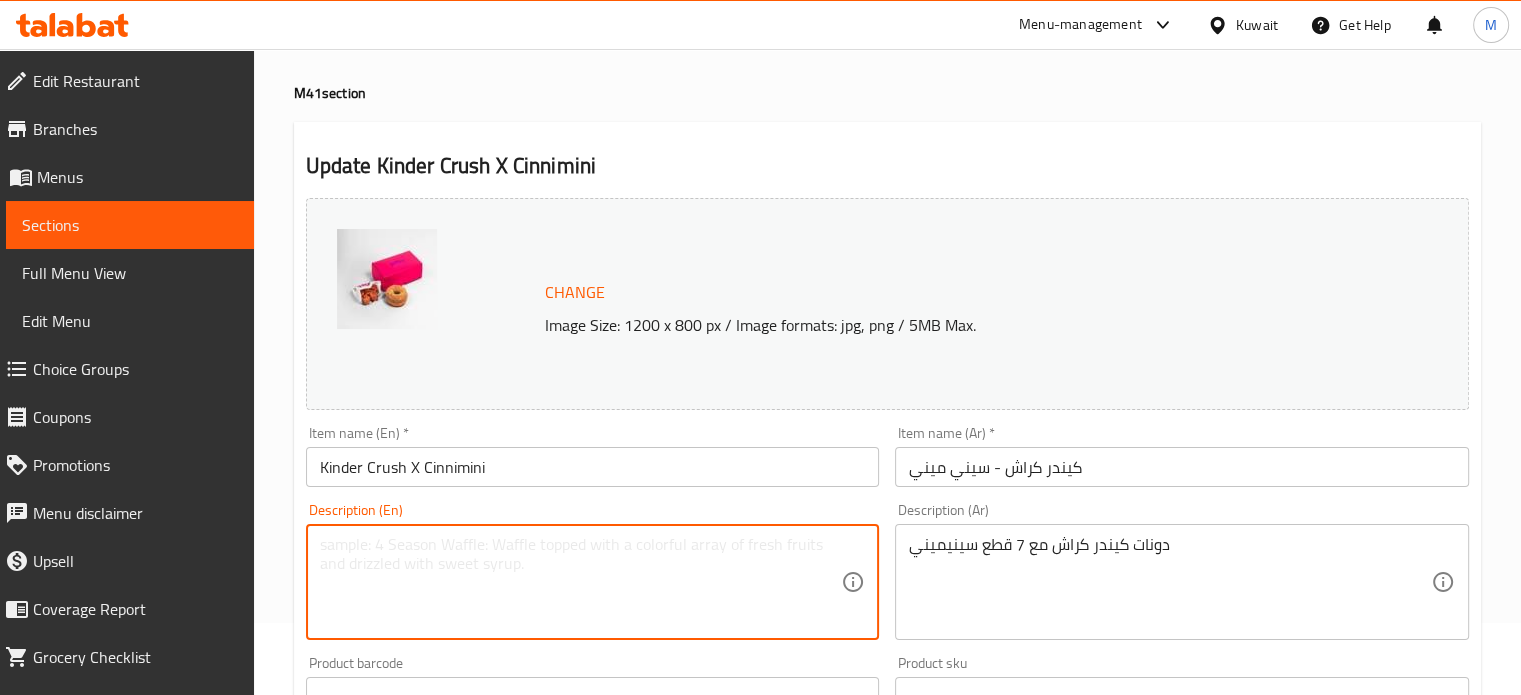 scroll, scrollTop: 100, scrollLeft: 0, axis: vertical 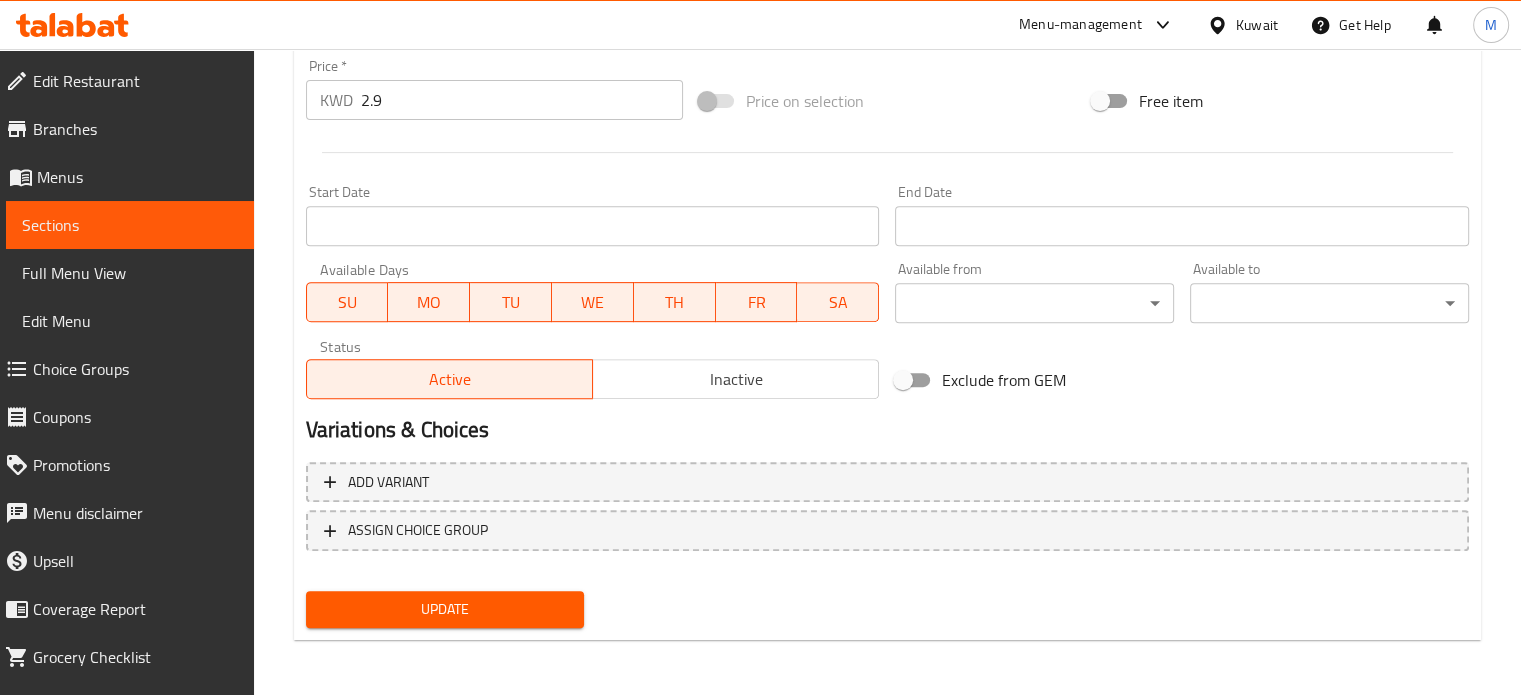 type on "Kinder Crush donuts with 7pcs Cinimini" 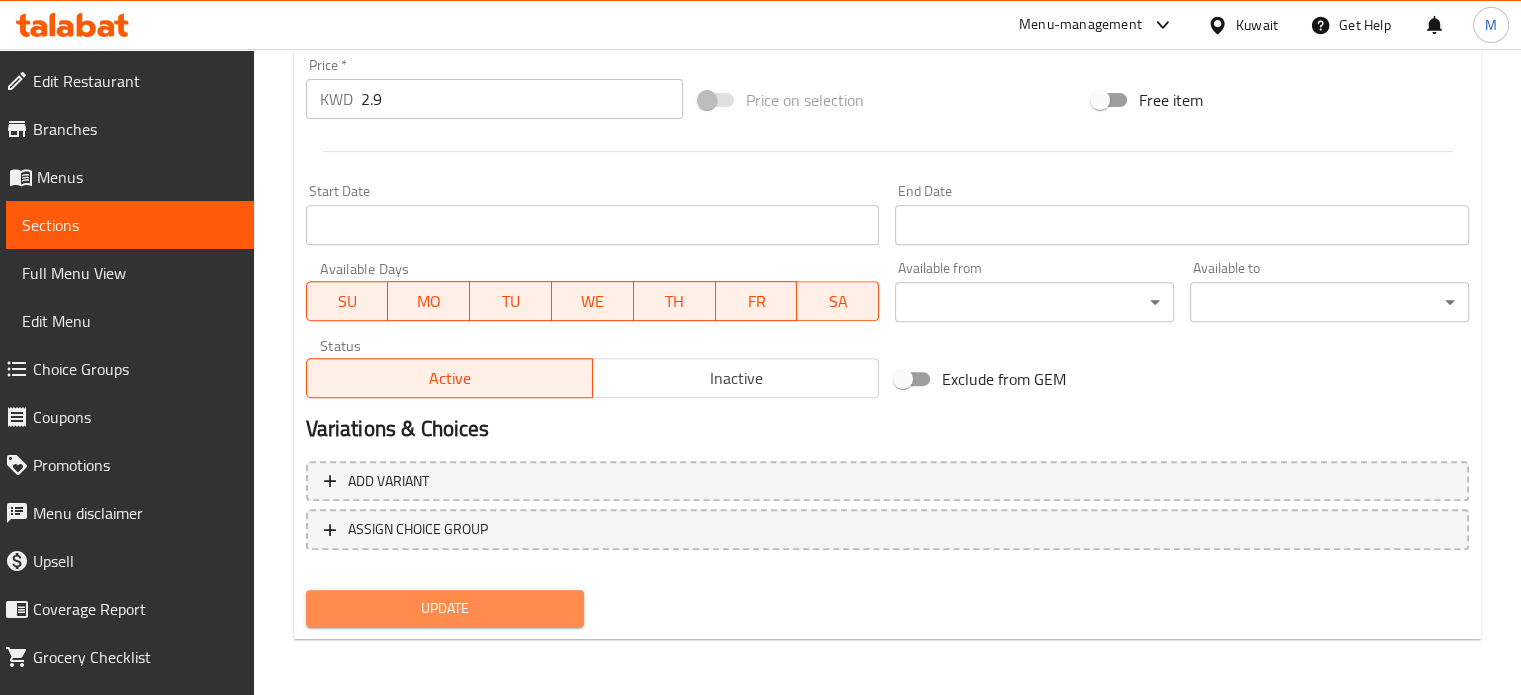 scroll, scrollTop: 745, scrollLeft: 0, axis: vertical 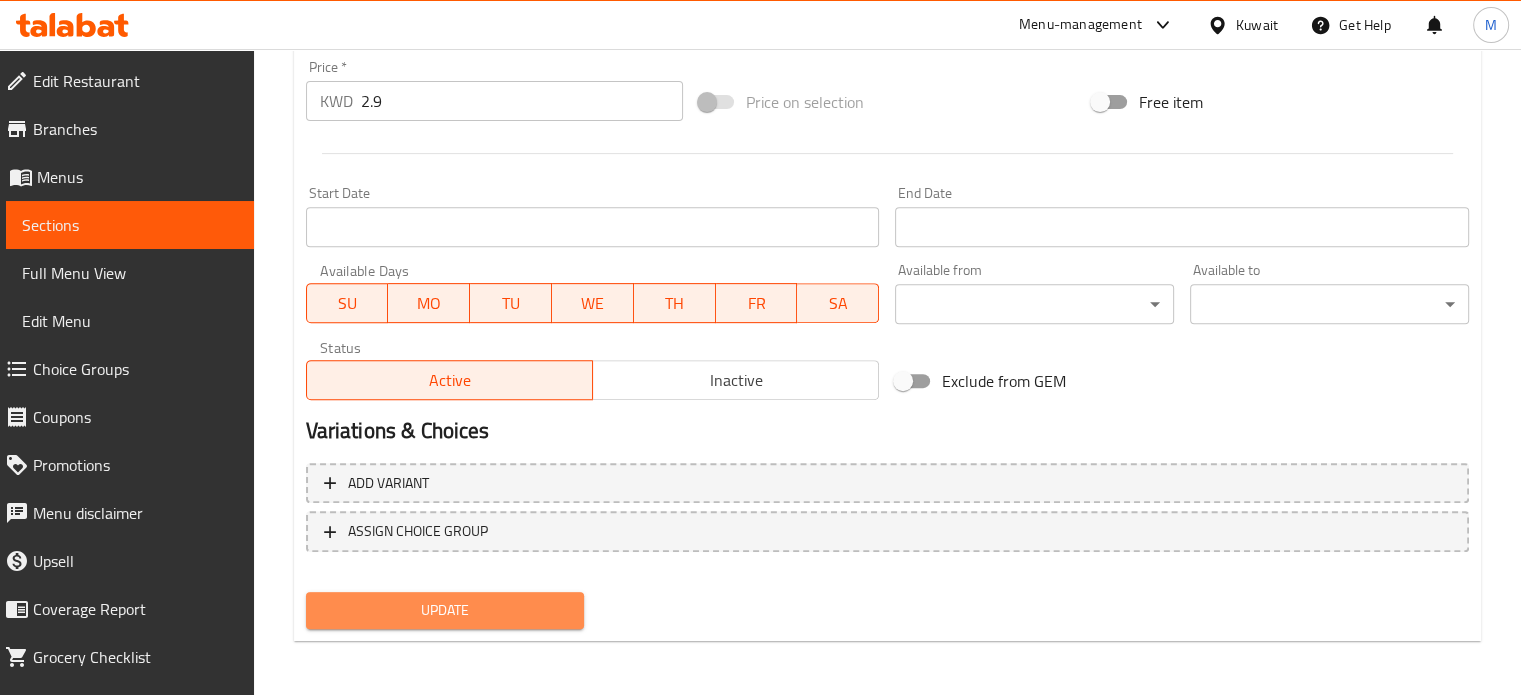 click on "Update" at bounding box center (445, 610) 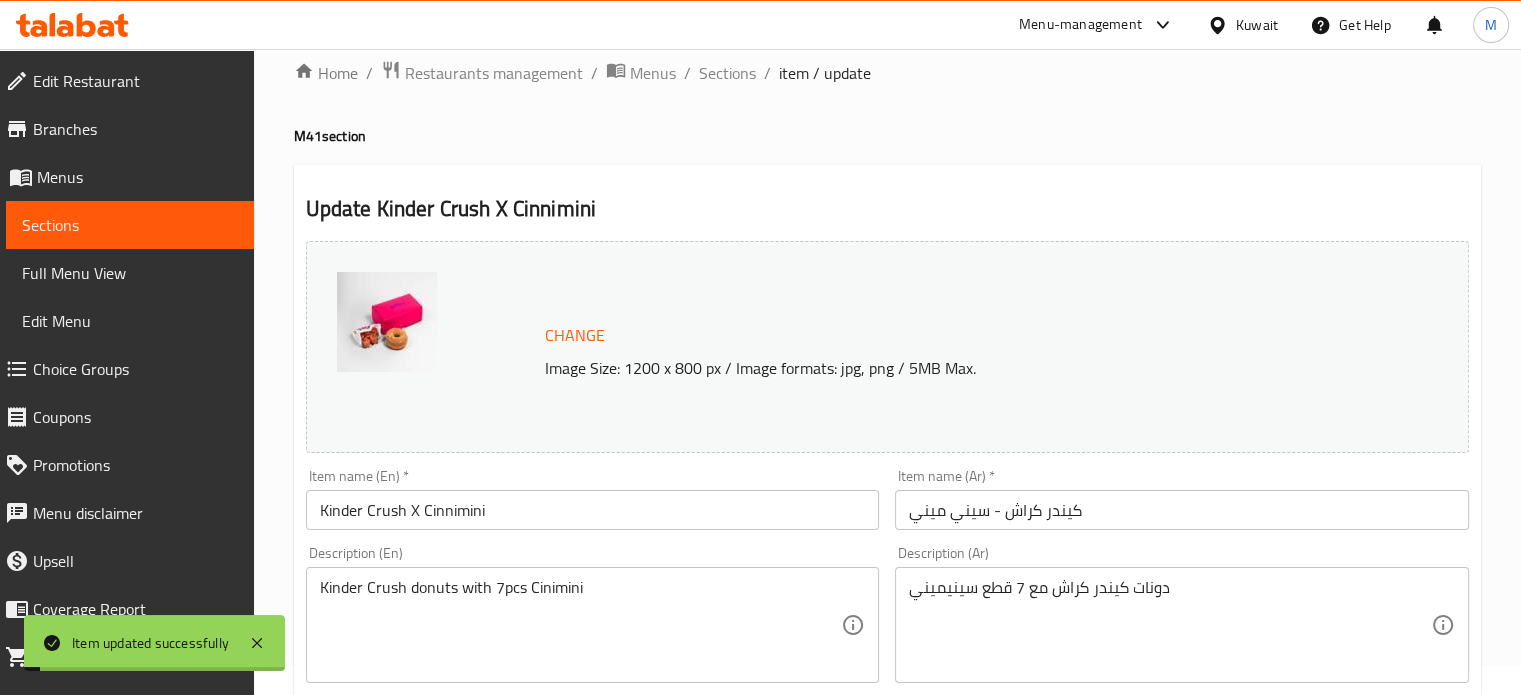 scroll, scrollTop: 0, scrollLeft: 0, axis: both 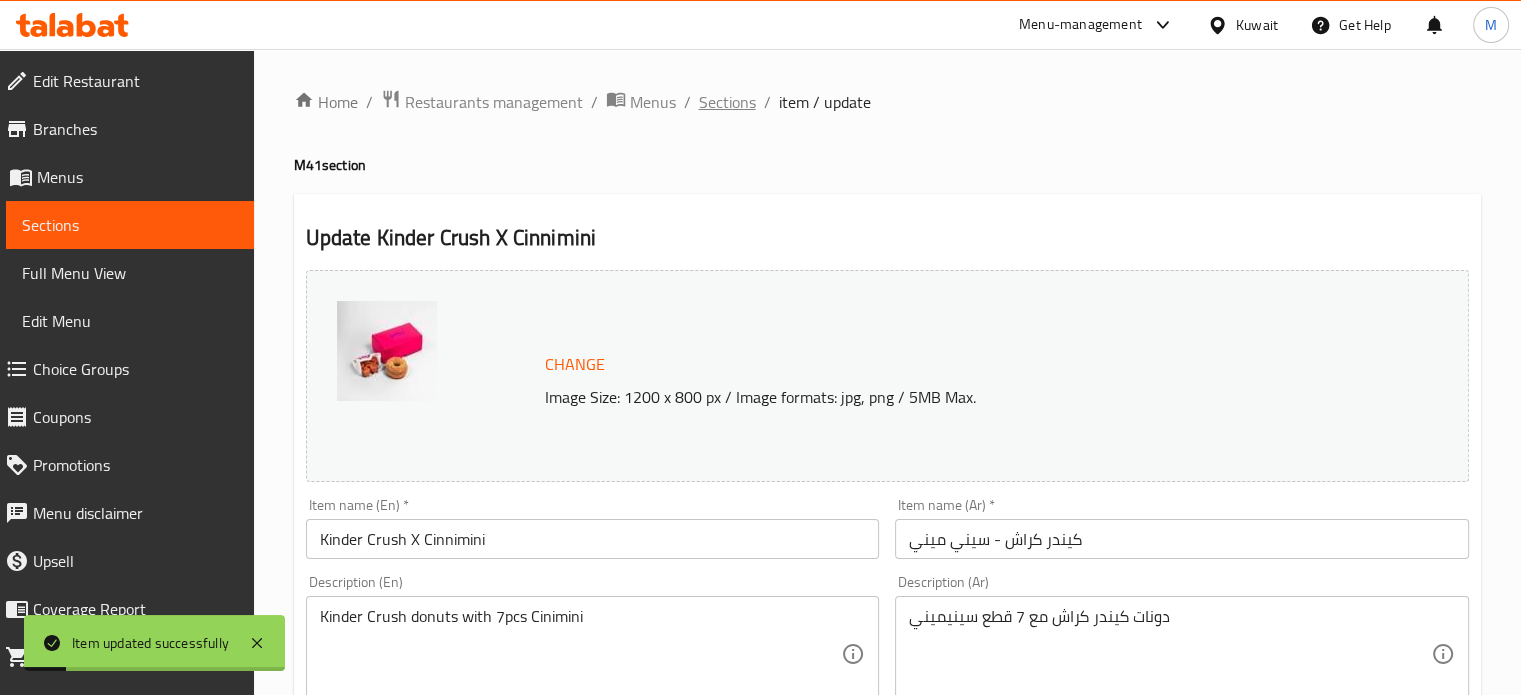 click on "Sections" at bounding box center [727, 102] 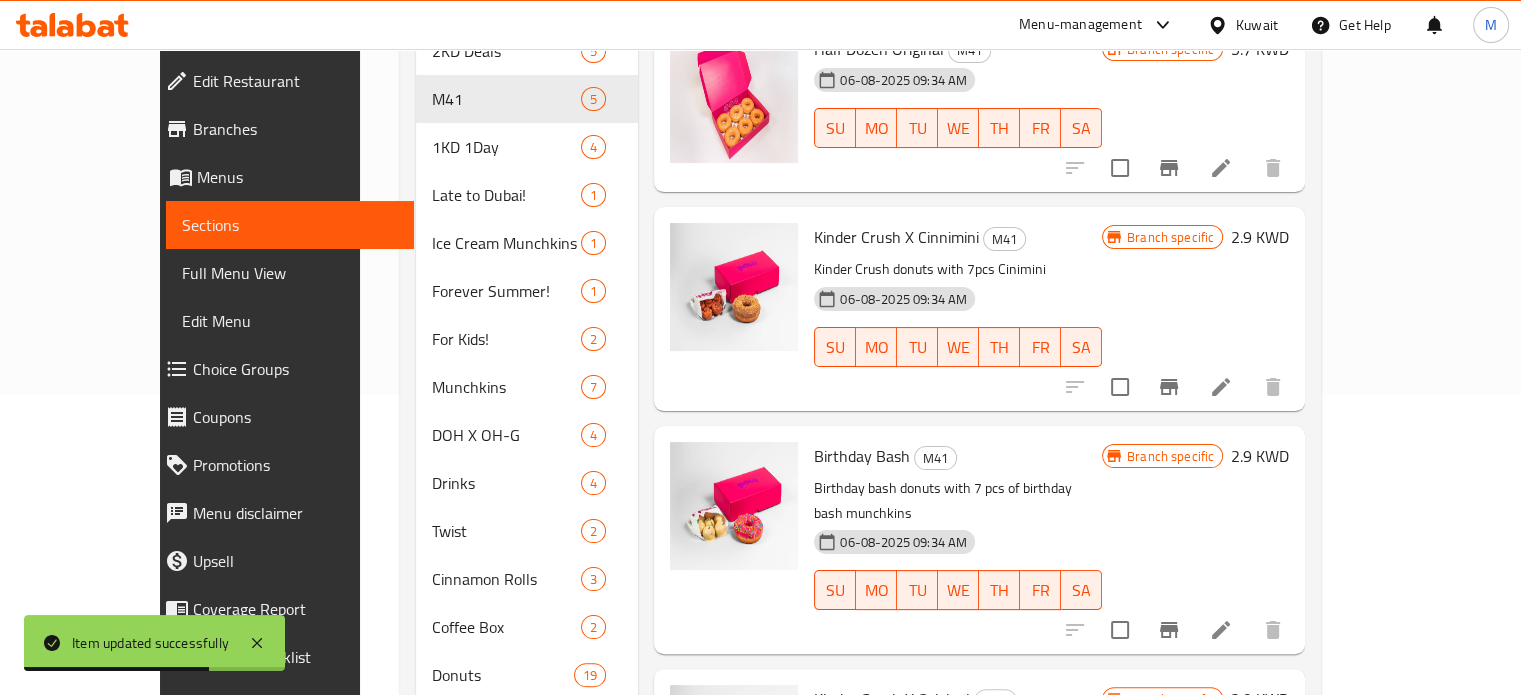 scroll, scrollTop: 0, scrollLeft: 0, axis: both 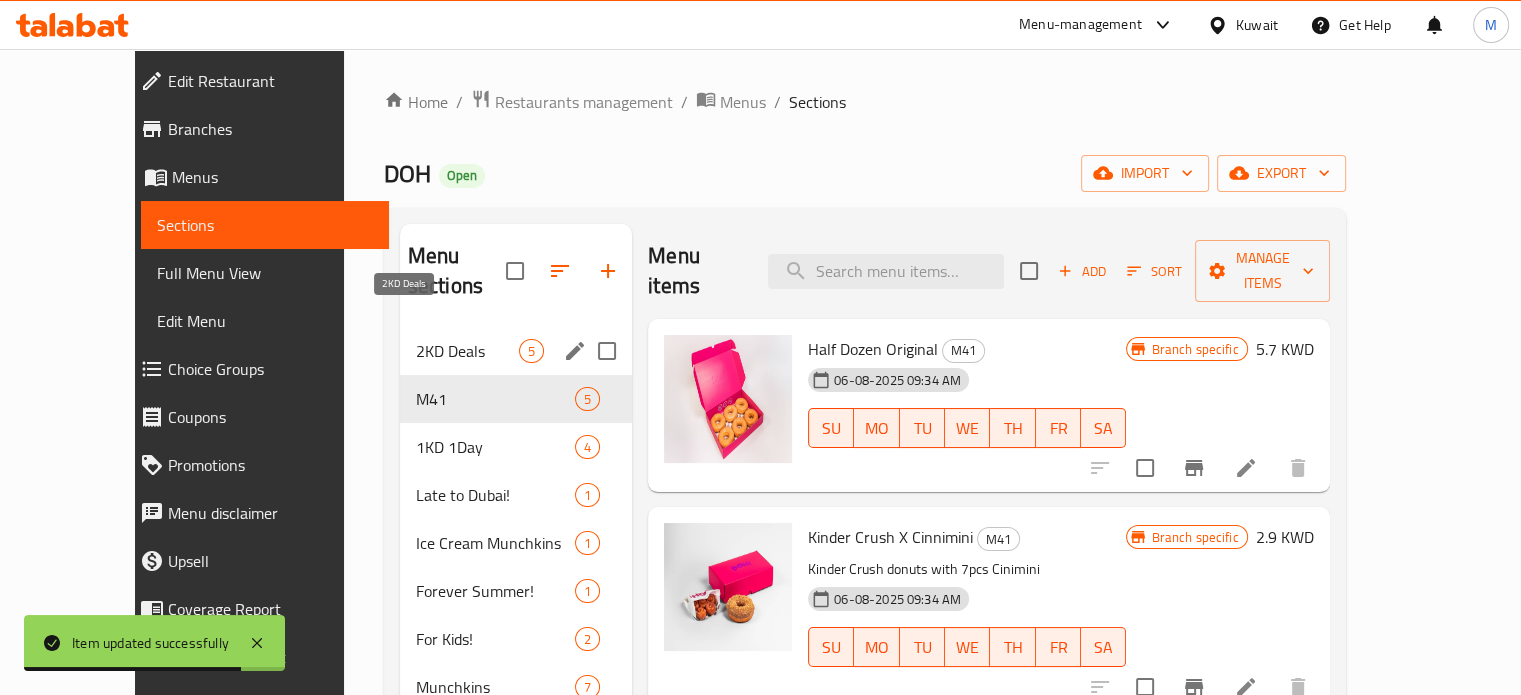 click on "2KD Deals" at bounding box center [467, 351] 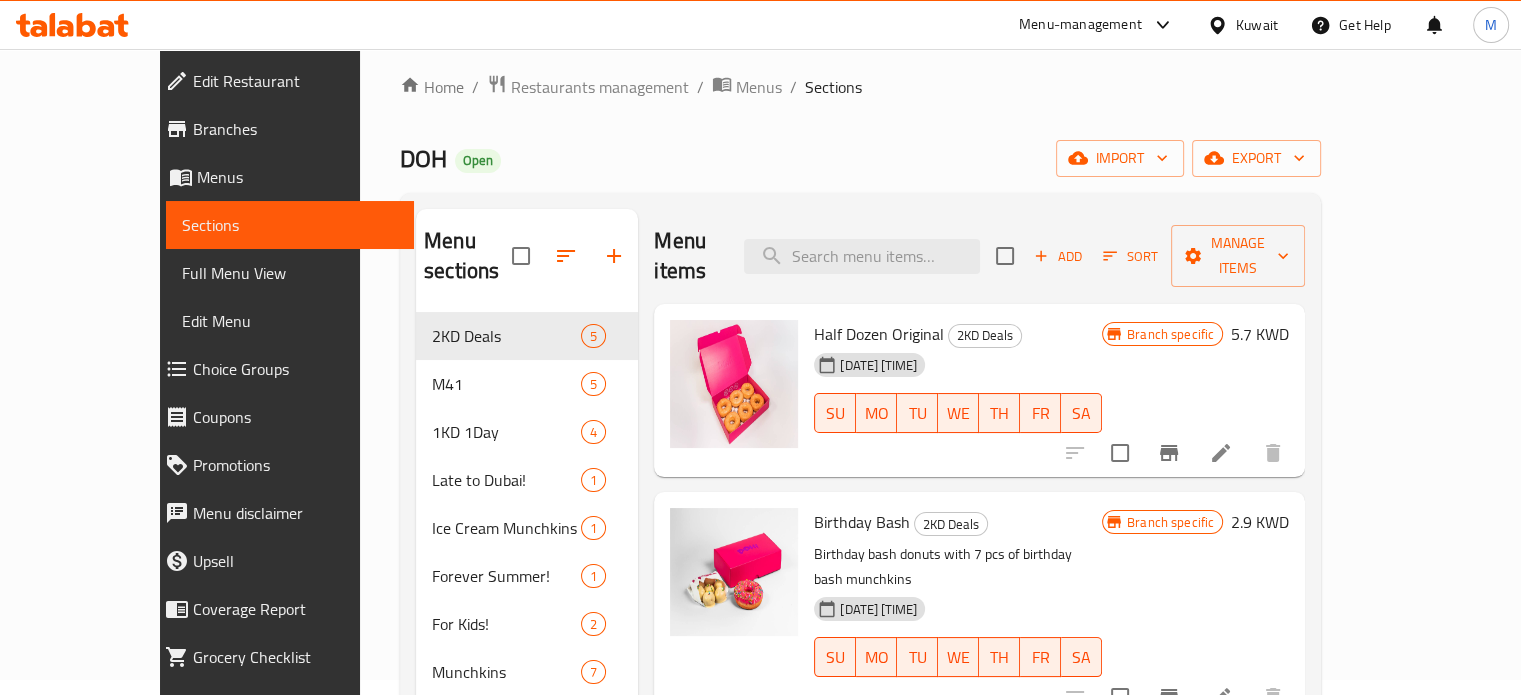 scroll, scrollTop: 0, scrollLeft: 0, axis: both 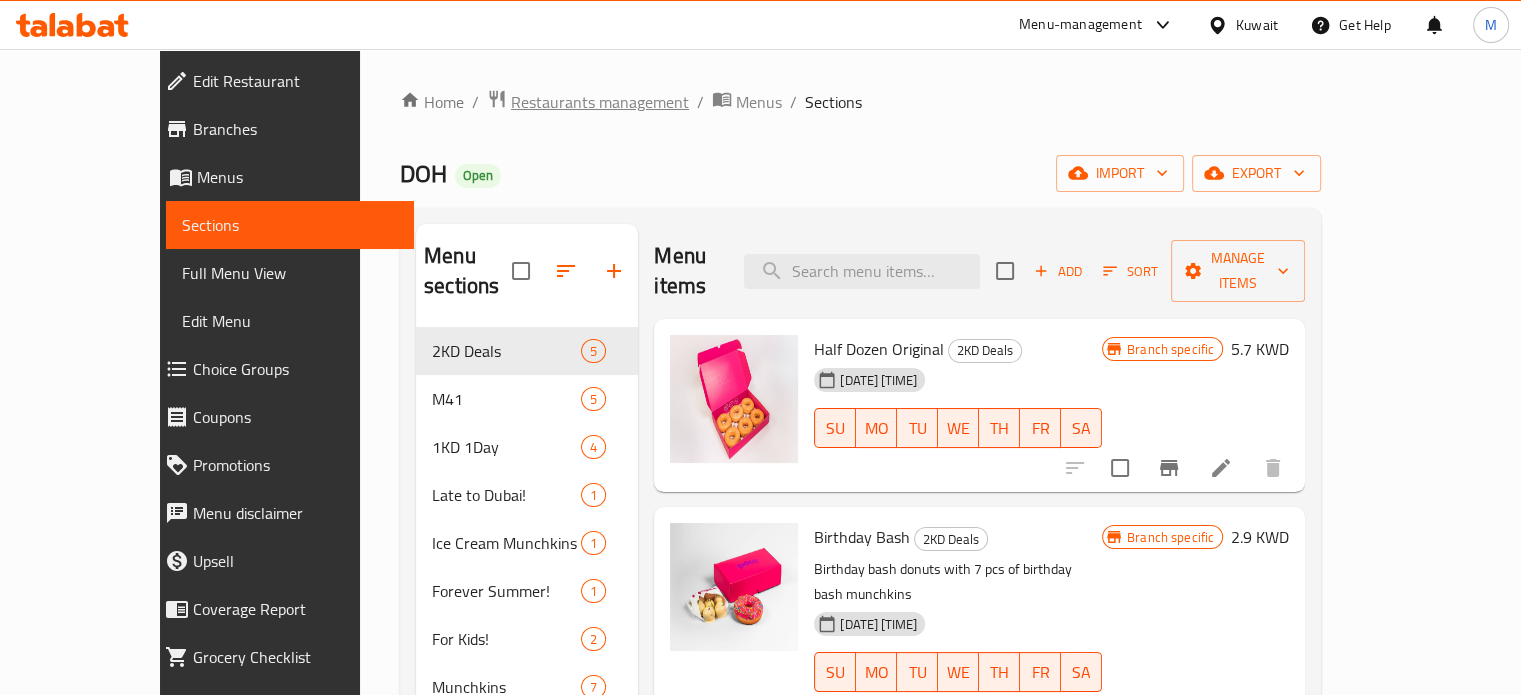 click on "Restaurants management" at bounding box center (600, 102) 